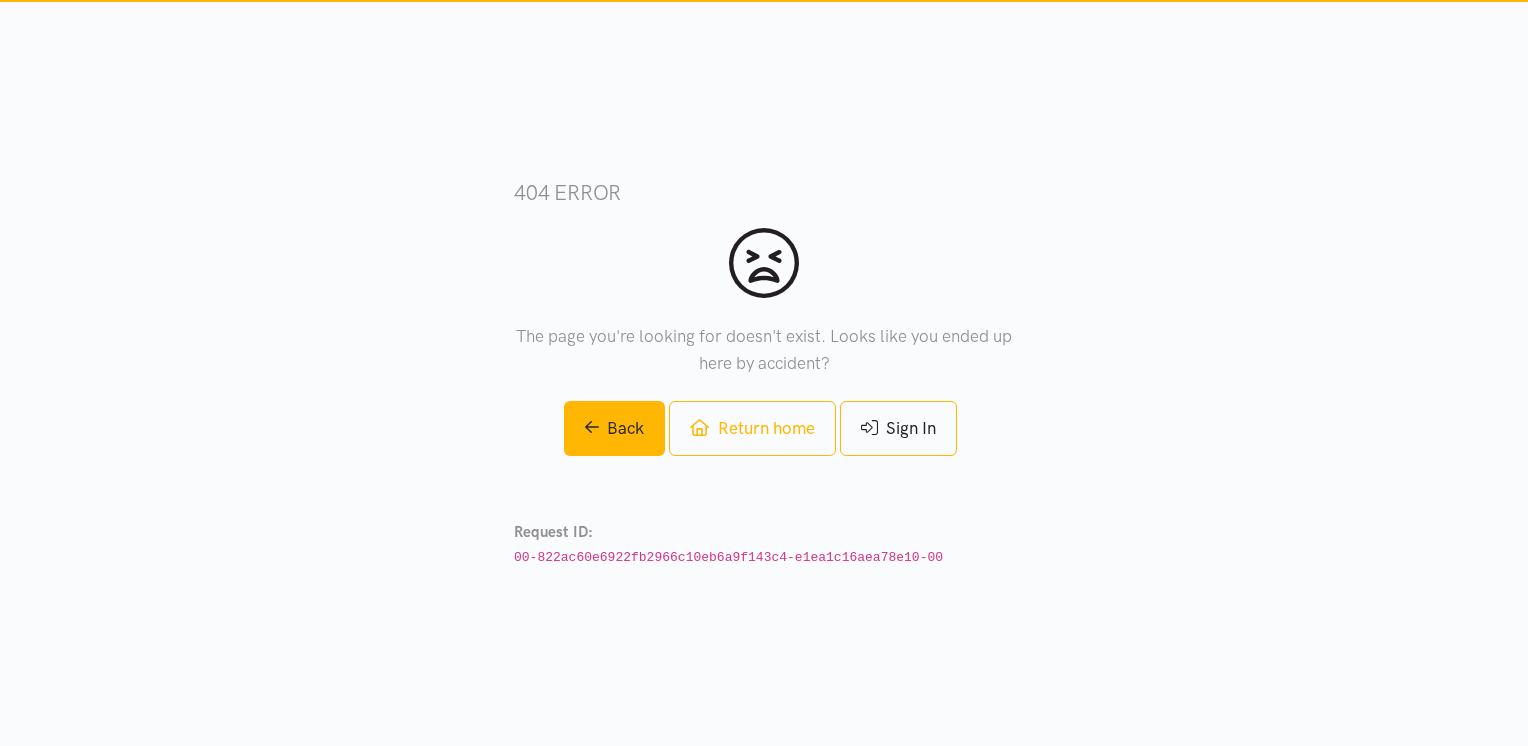 scroll, scrollTop: 0, scrollLeft: 0, axis: both 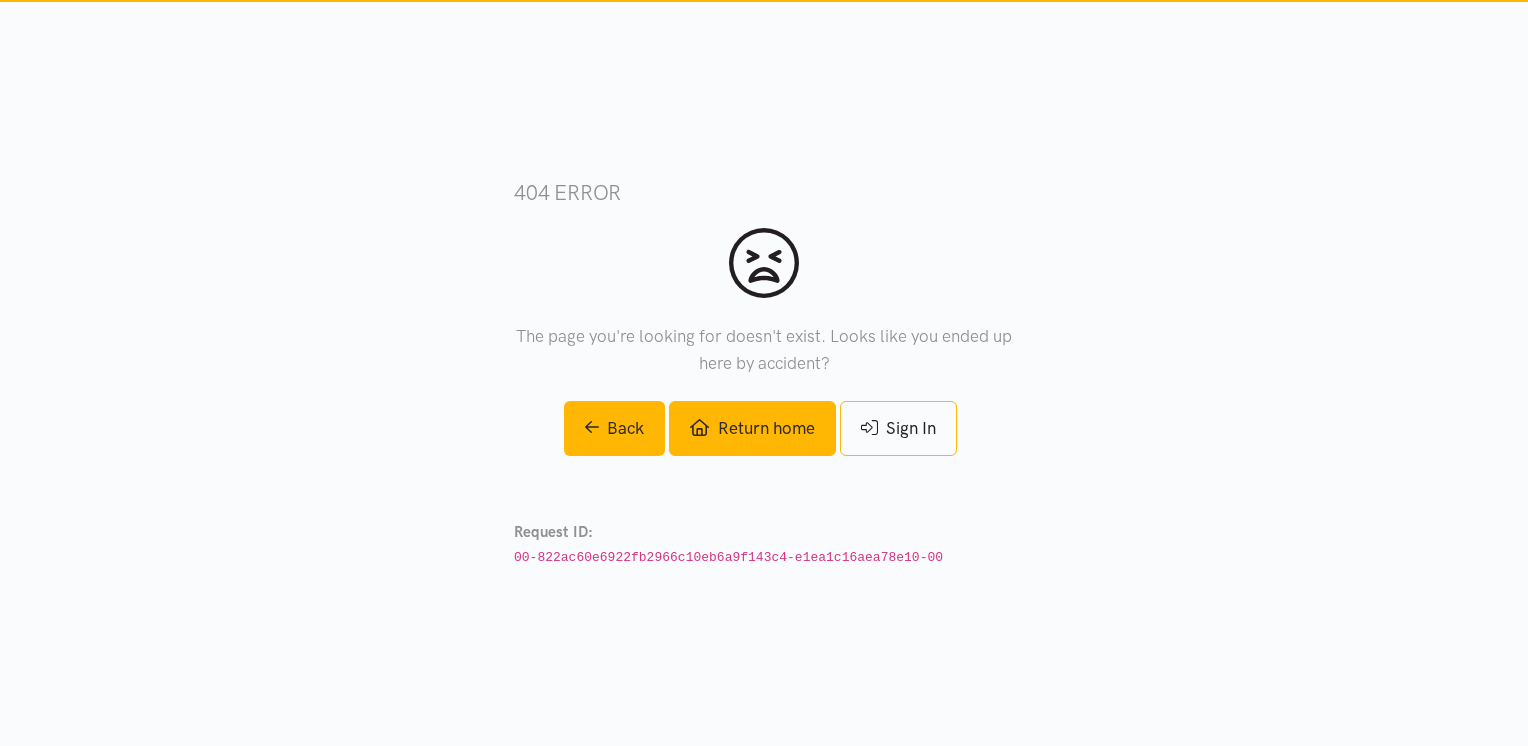 click on "Return home" at bounding box center [752, 428] 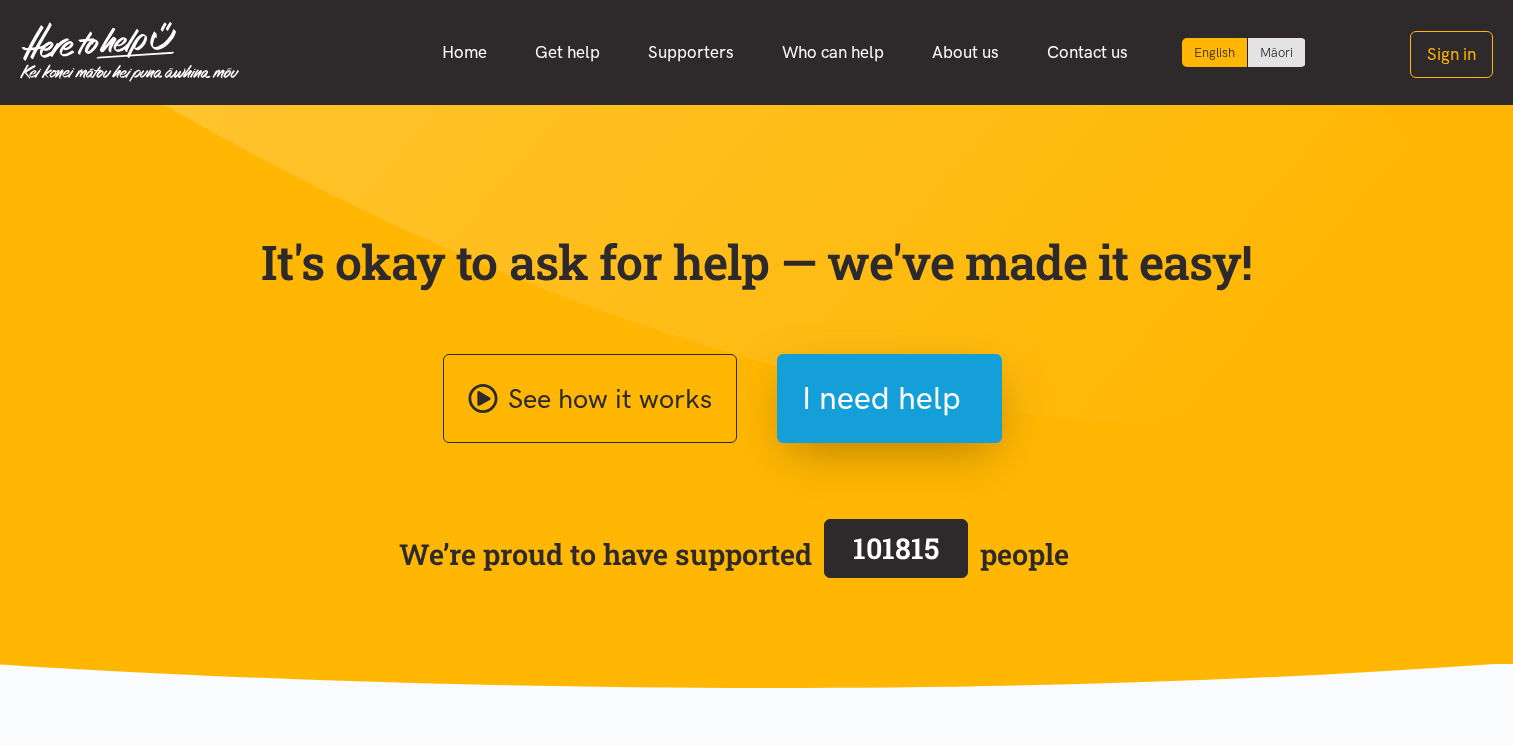 scroll, scrollTop: 0, scrollLeft: 0, axis: both 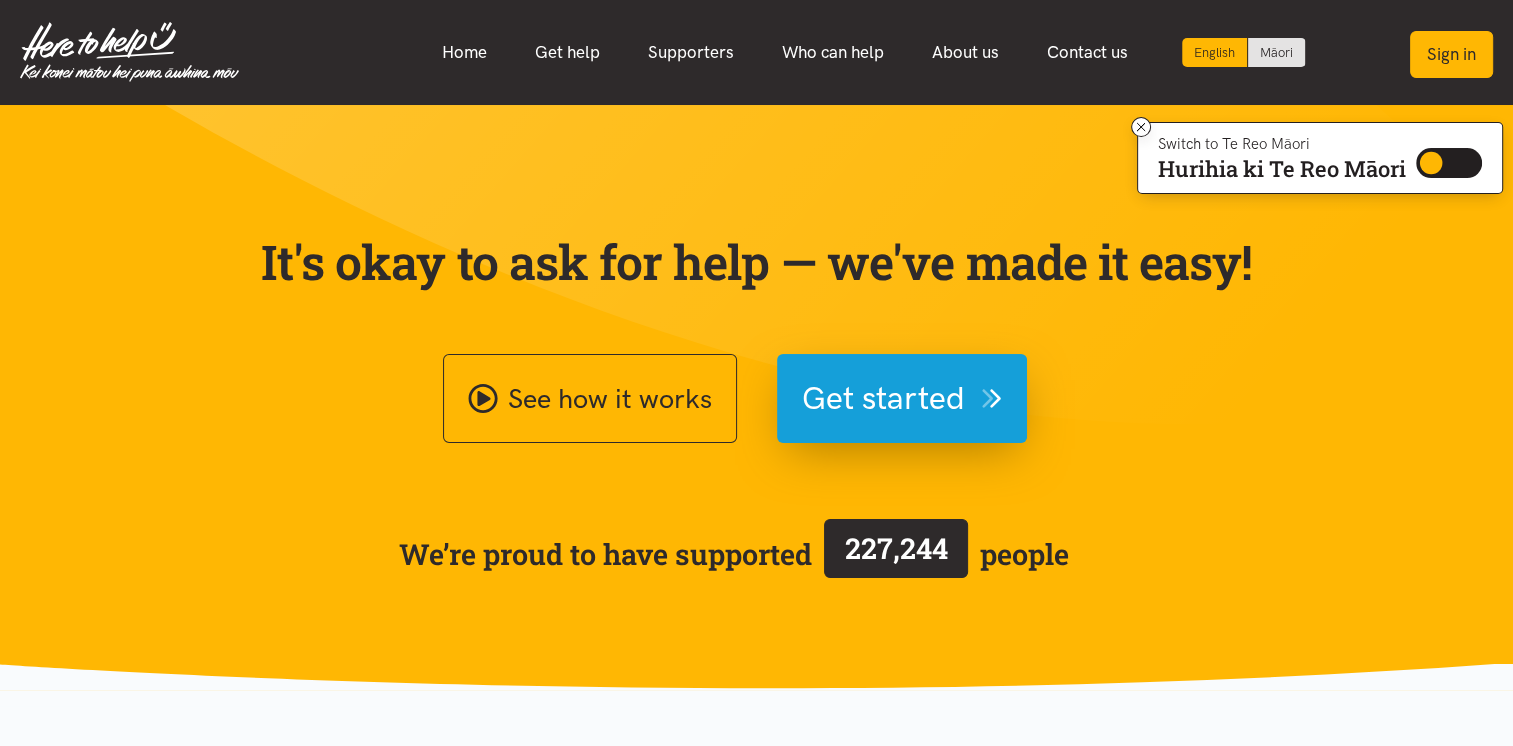 click on "Sign in" at bounding box center [1451, 54] 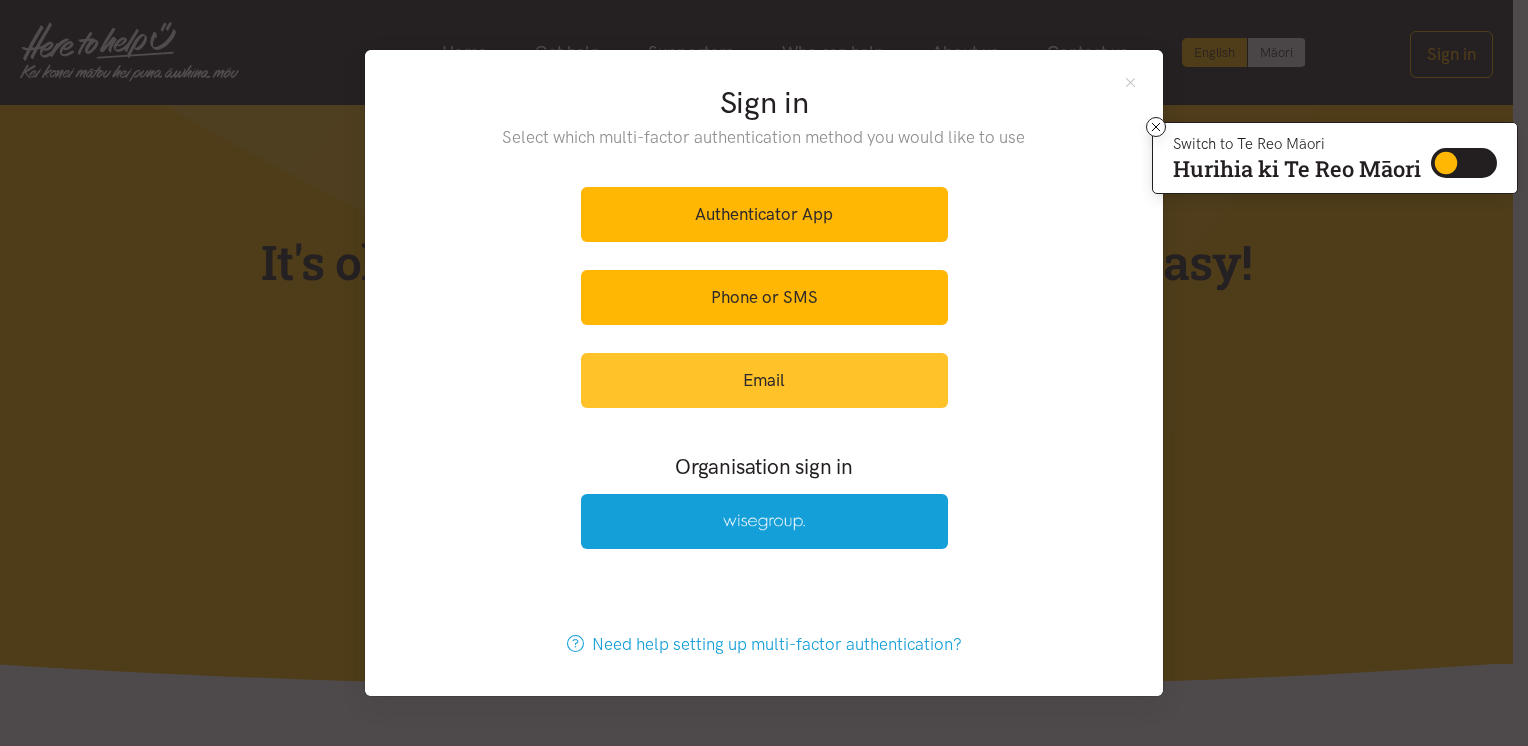 click on "Email" at bounding box center [764, 380] 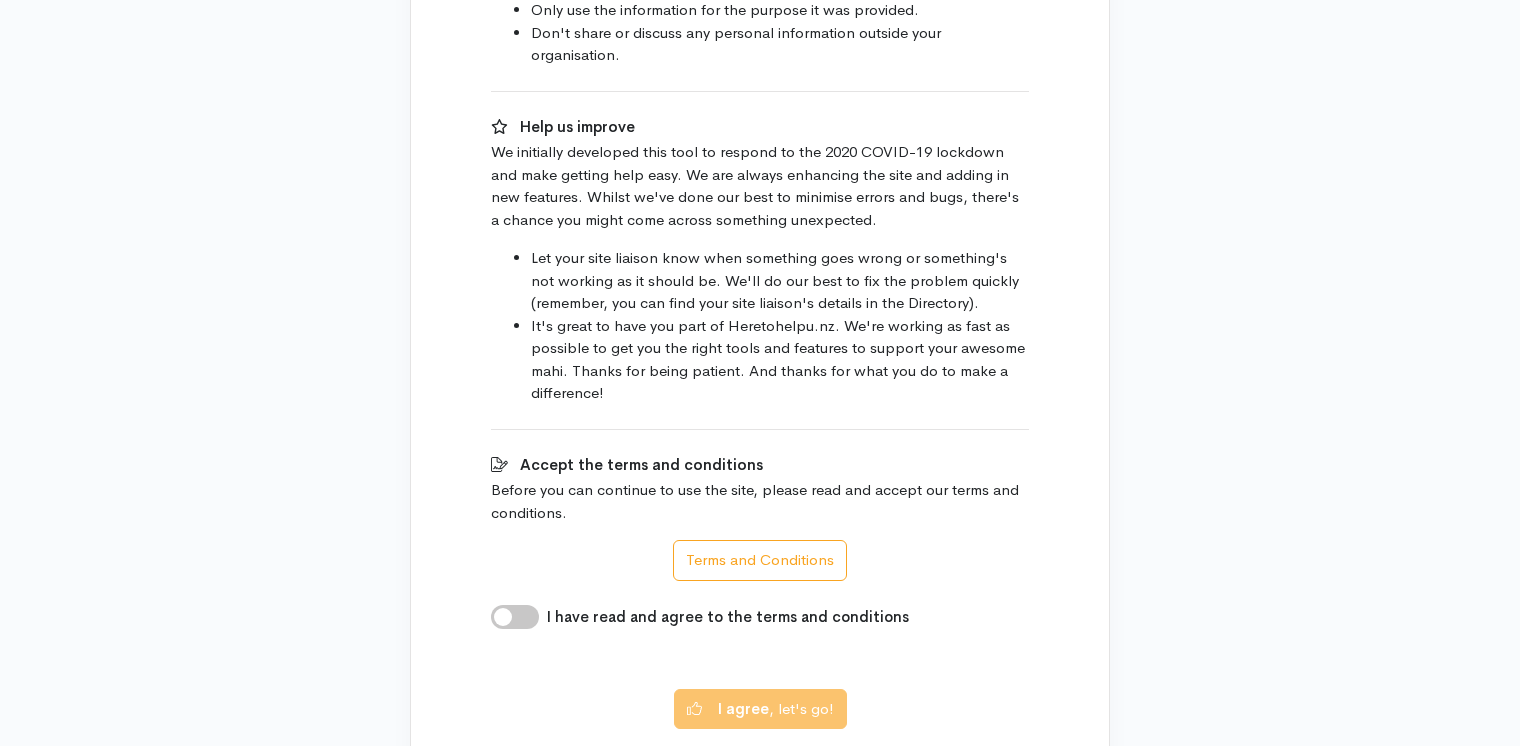 scroll, scrollTop: 1100, scrollLeft: 0, axis: vertical 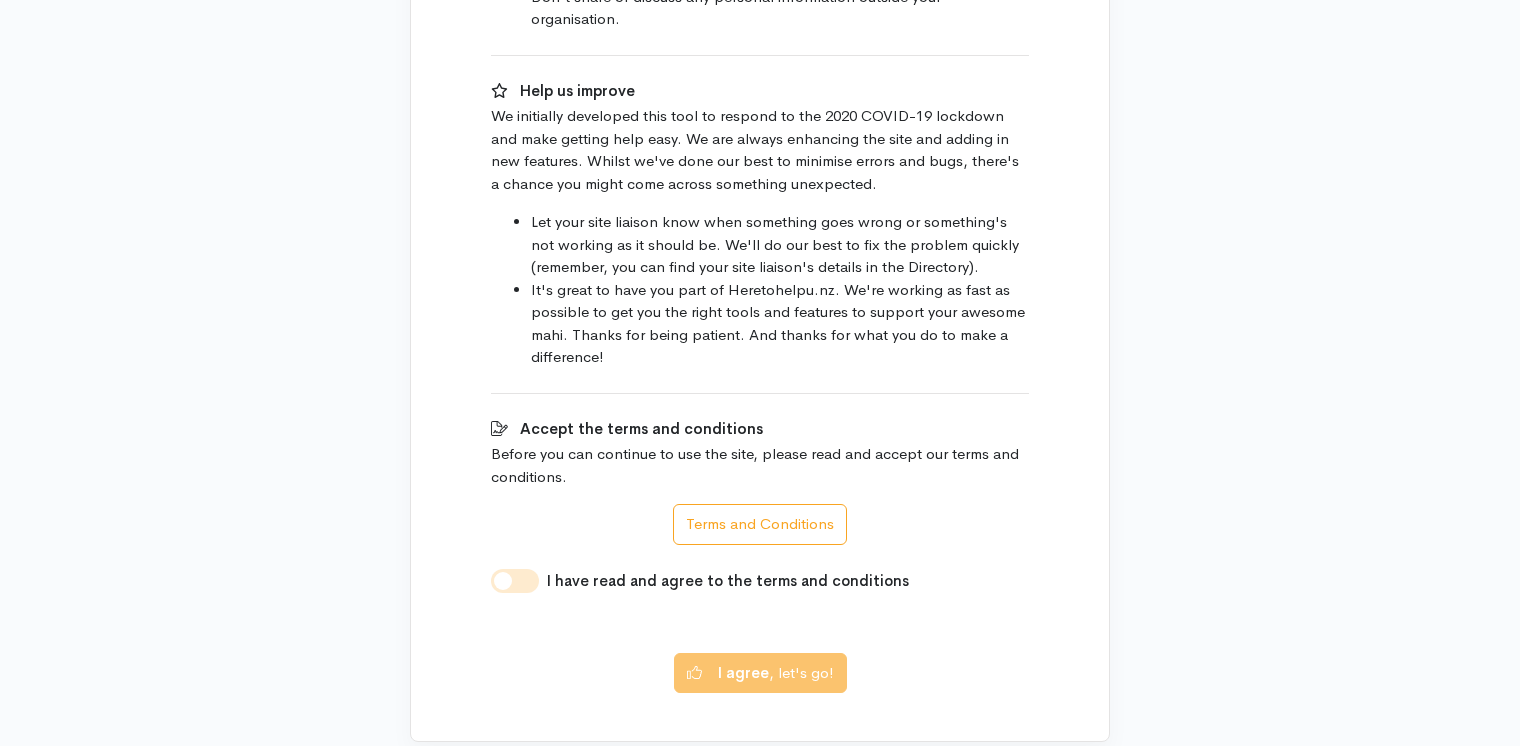 click on "I have read and agree to the terms and conditions" at bounding box center [515, 581] 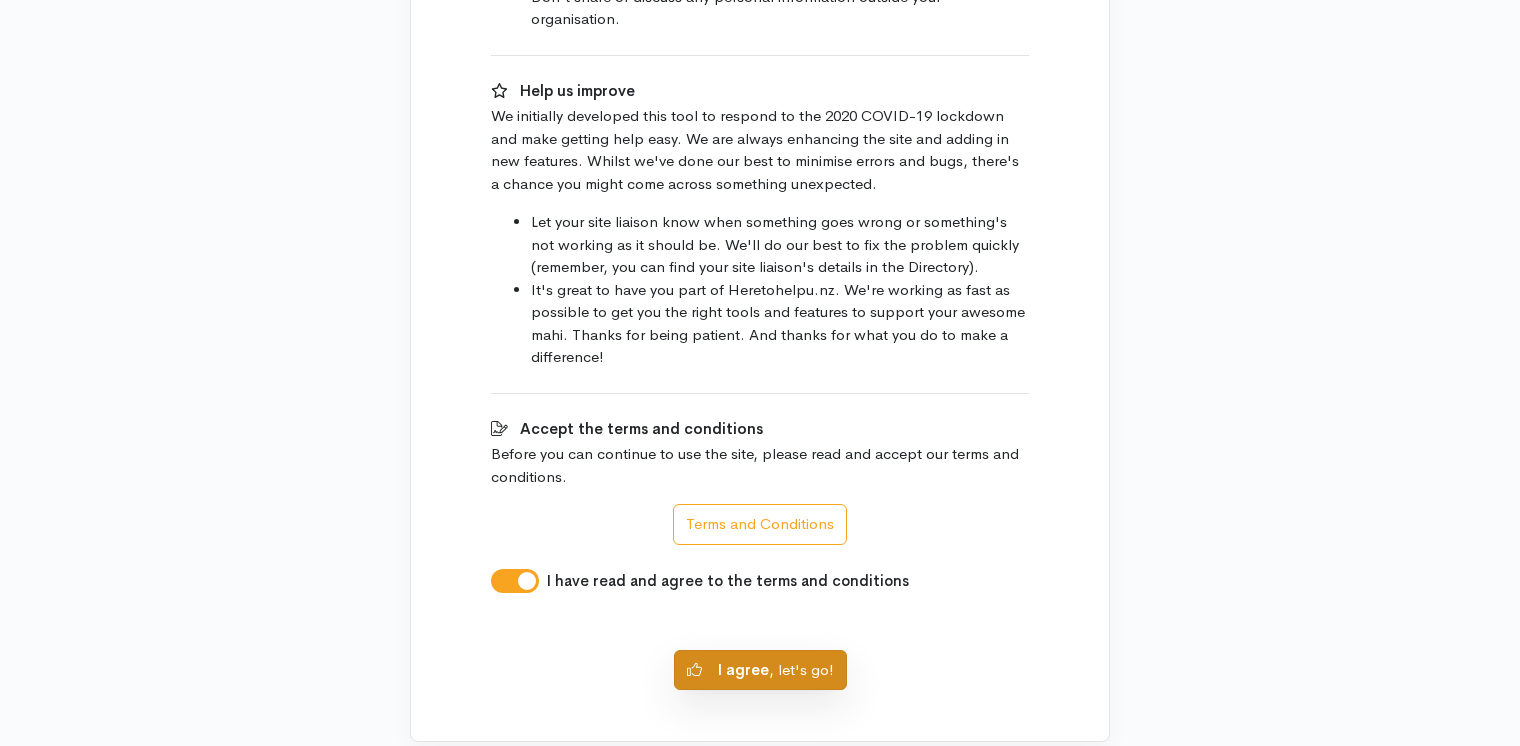 click on "I agree , let's go!" at bounding box center [760, 670] 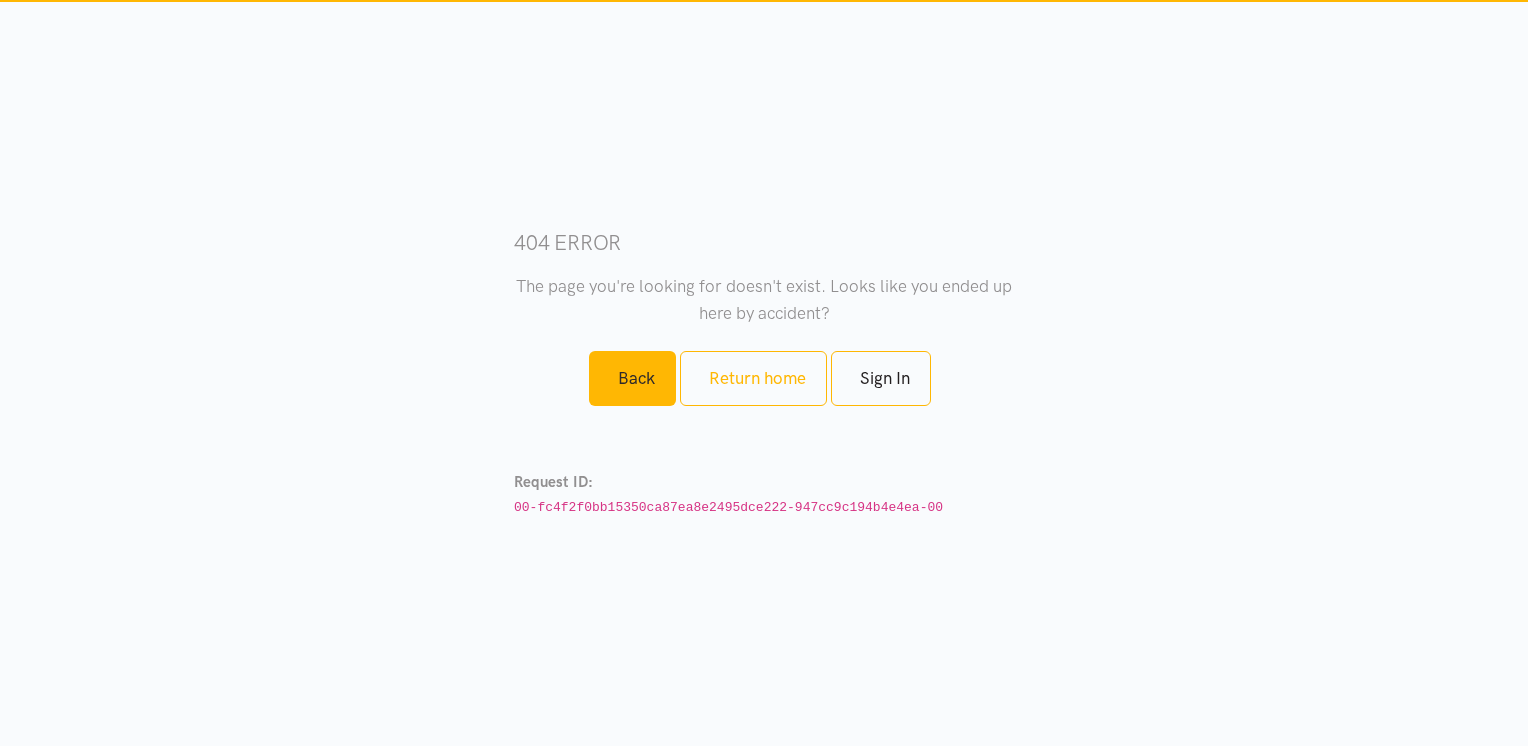 scroll, scrollTop: 0, scrollLeft: 0, axis: both 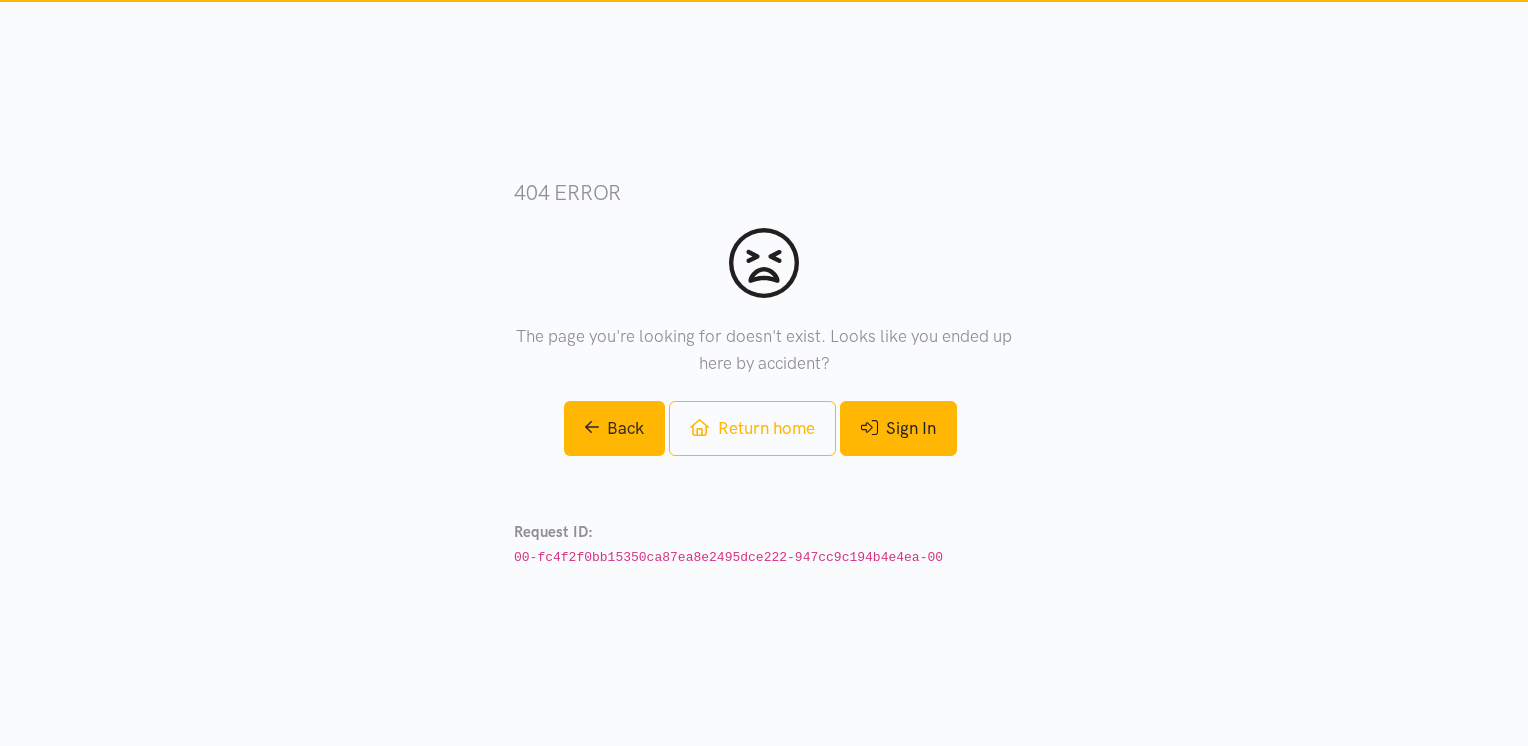 click on "Sign In" at bounding box center (898, 428) 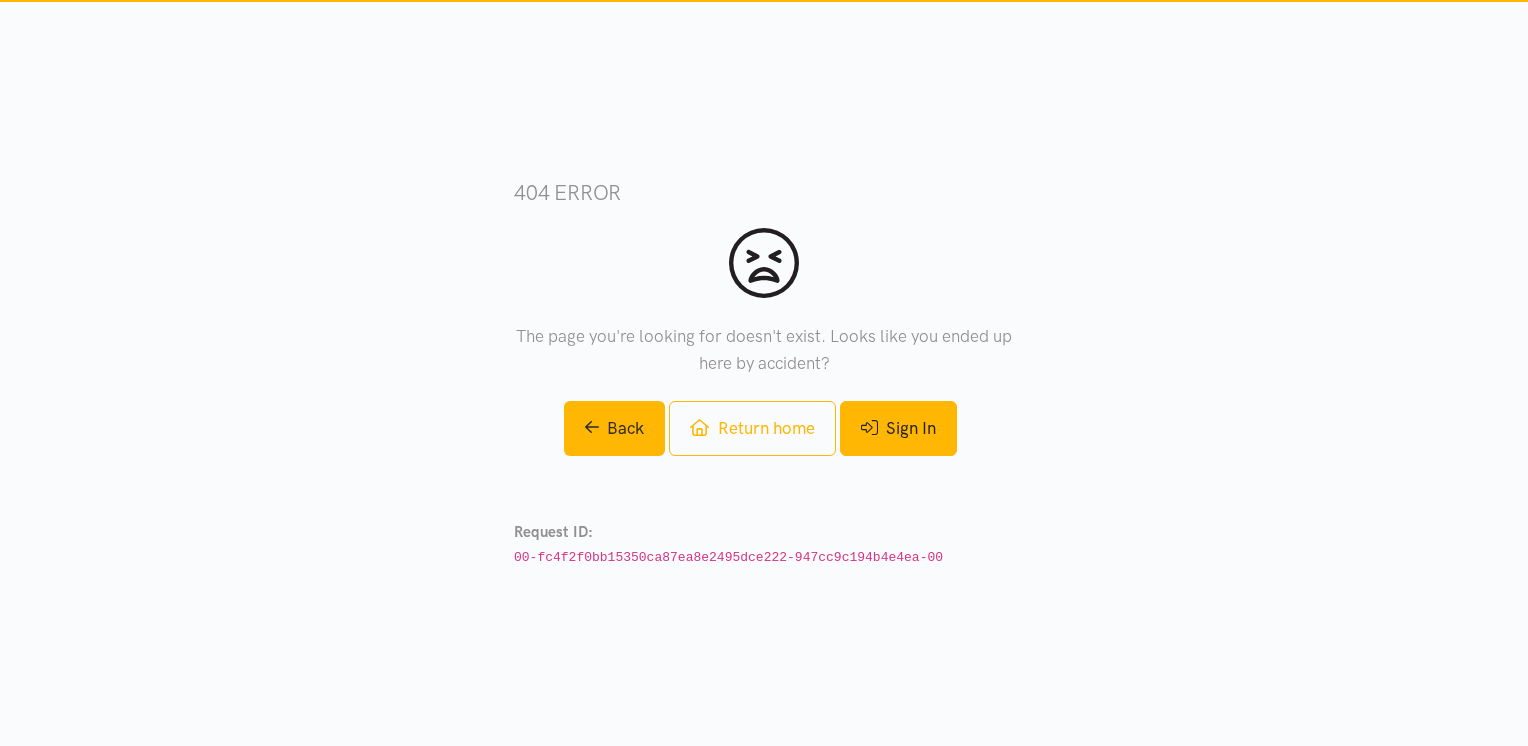 click on "Sign In" at bounding box center (898, 428) 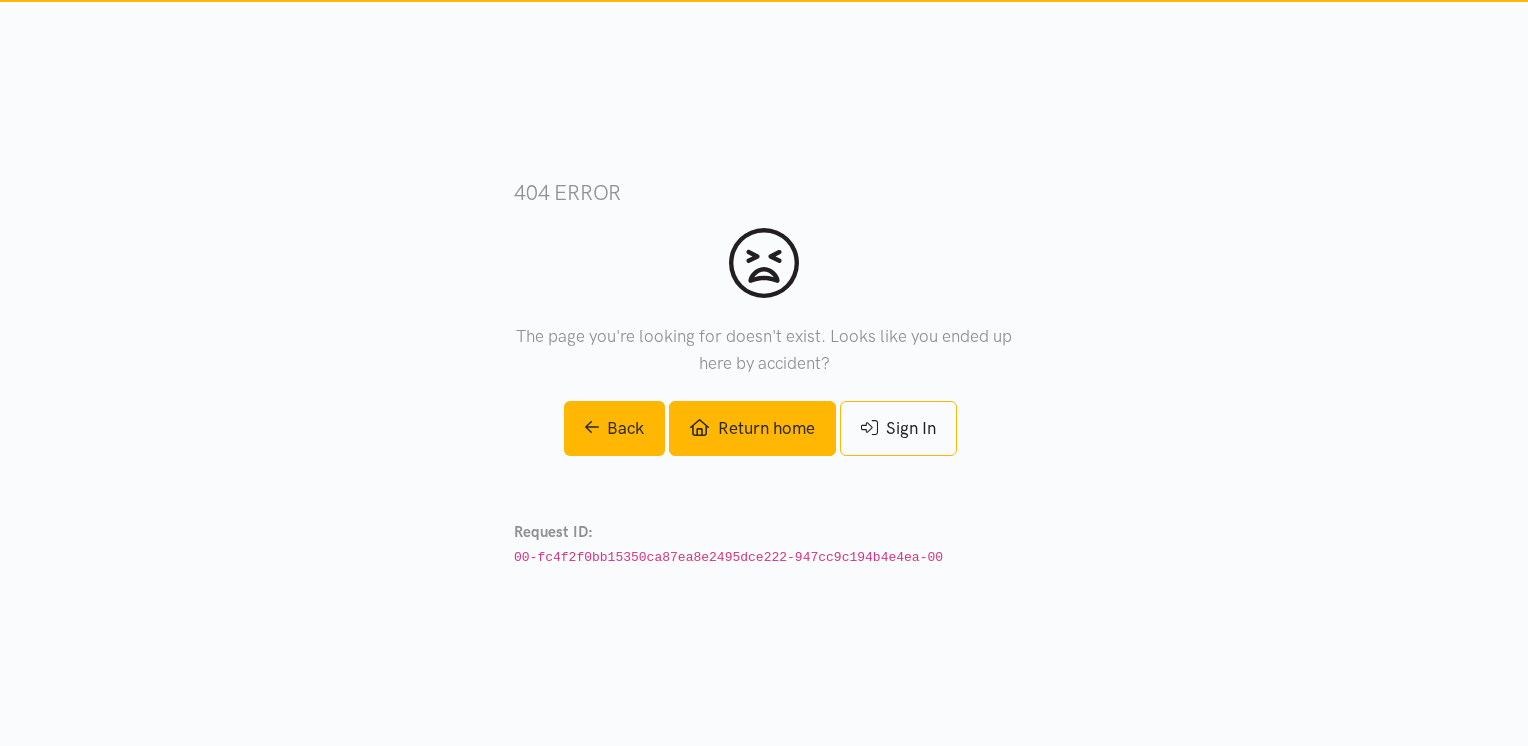 click on "Return home" at bounding box center (752, 428) 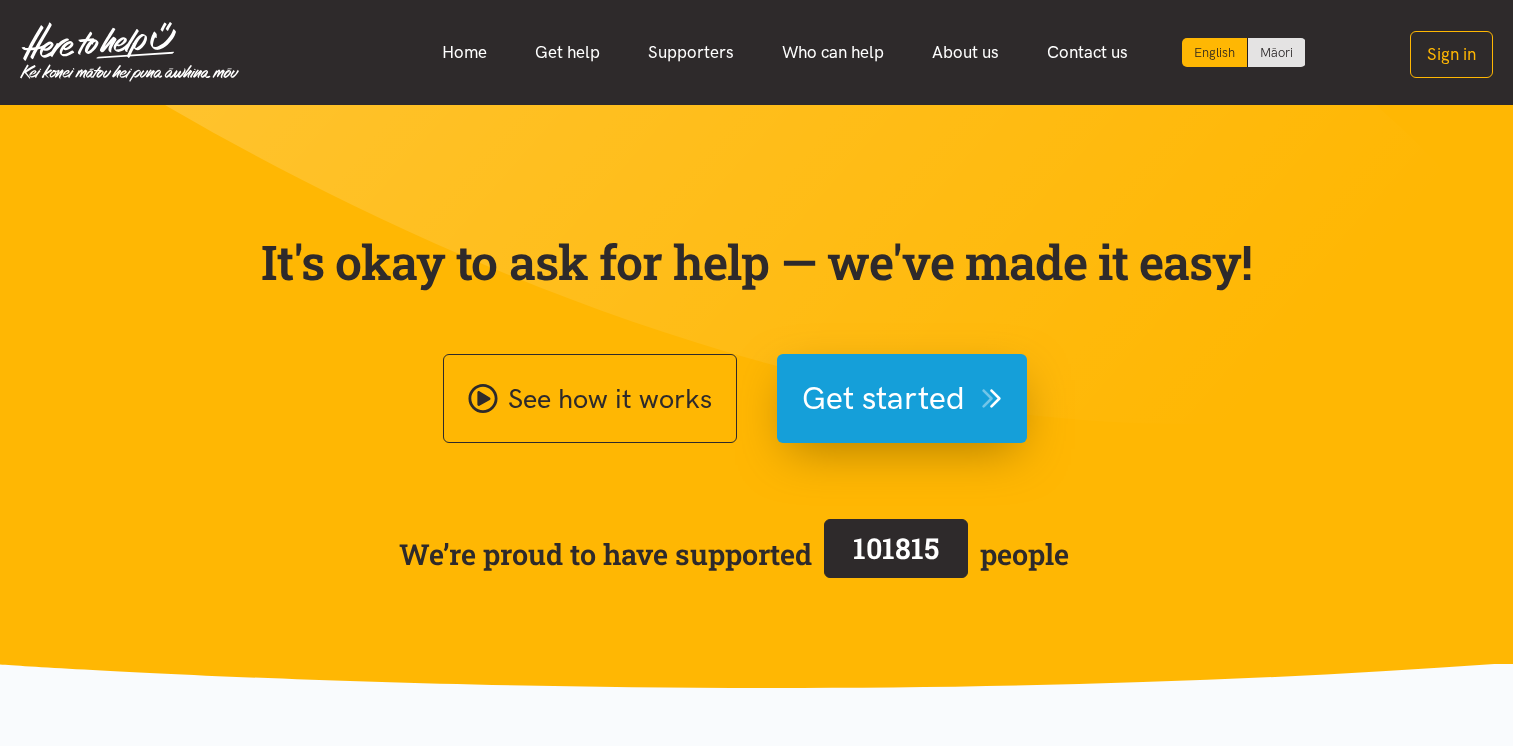 scroll, scrollTop: 0, scrollLeft: 0, axis: both 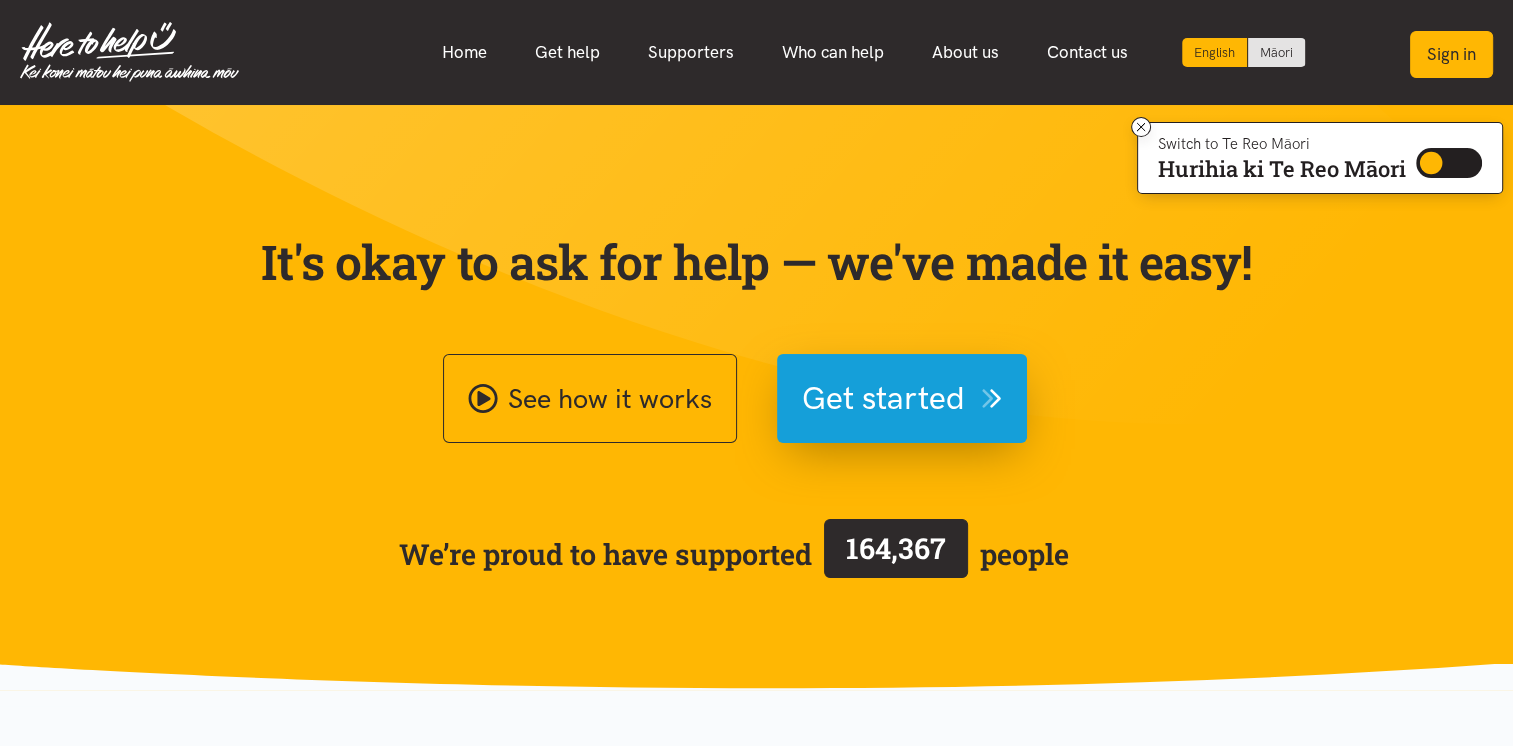 click on "Sign in" at bounding box center [1451, 54] 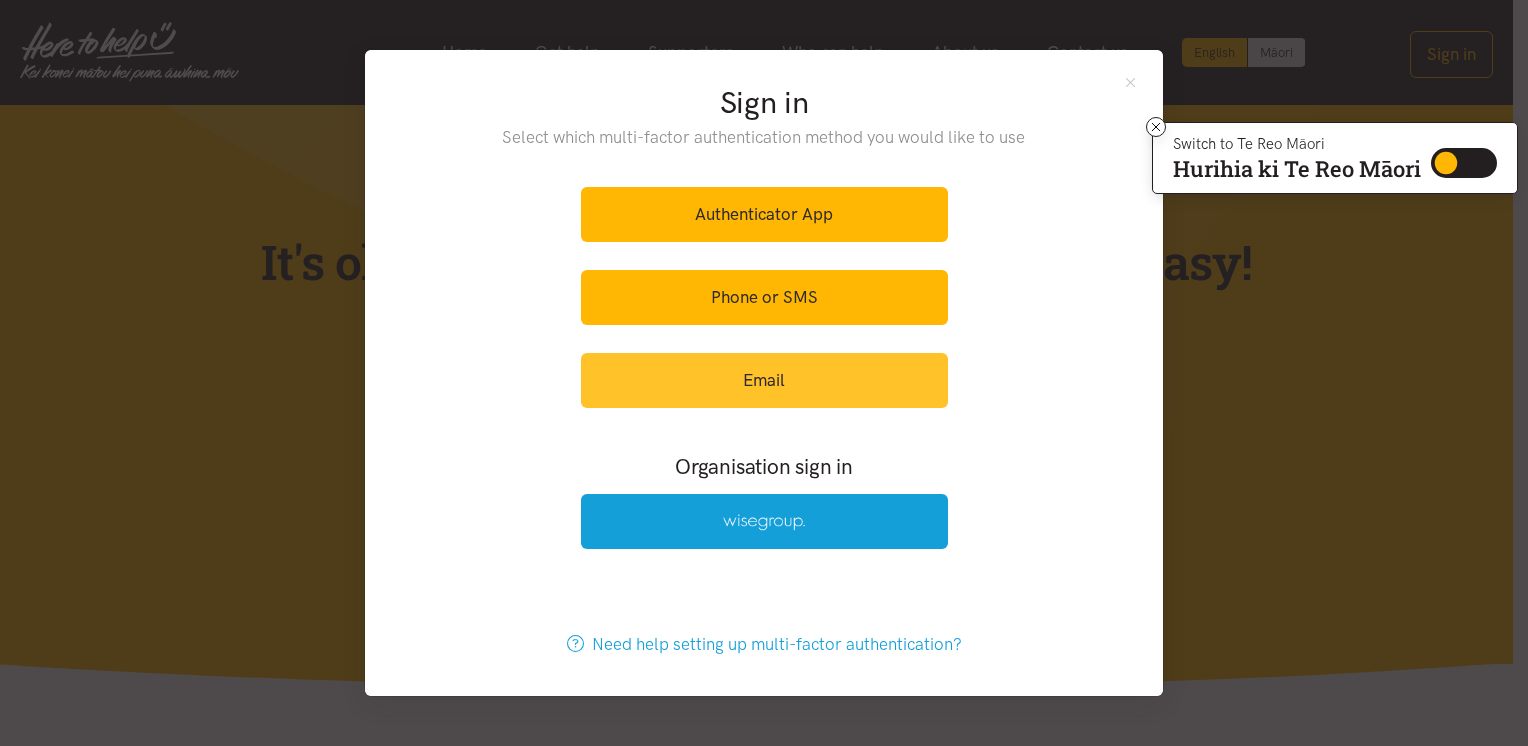 click on "Email" at bounding box center (764, 380) 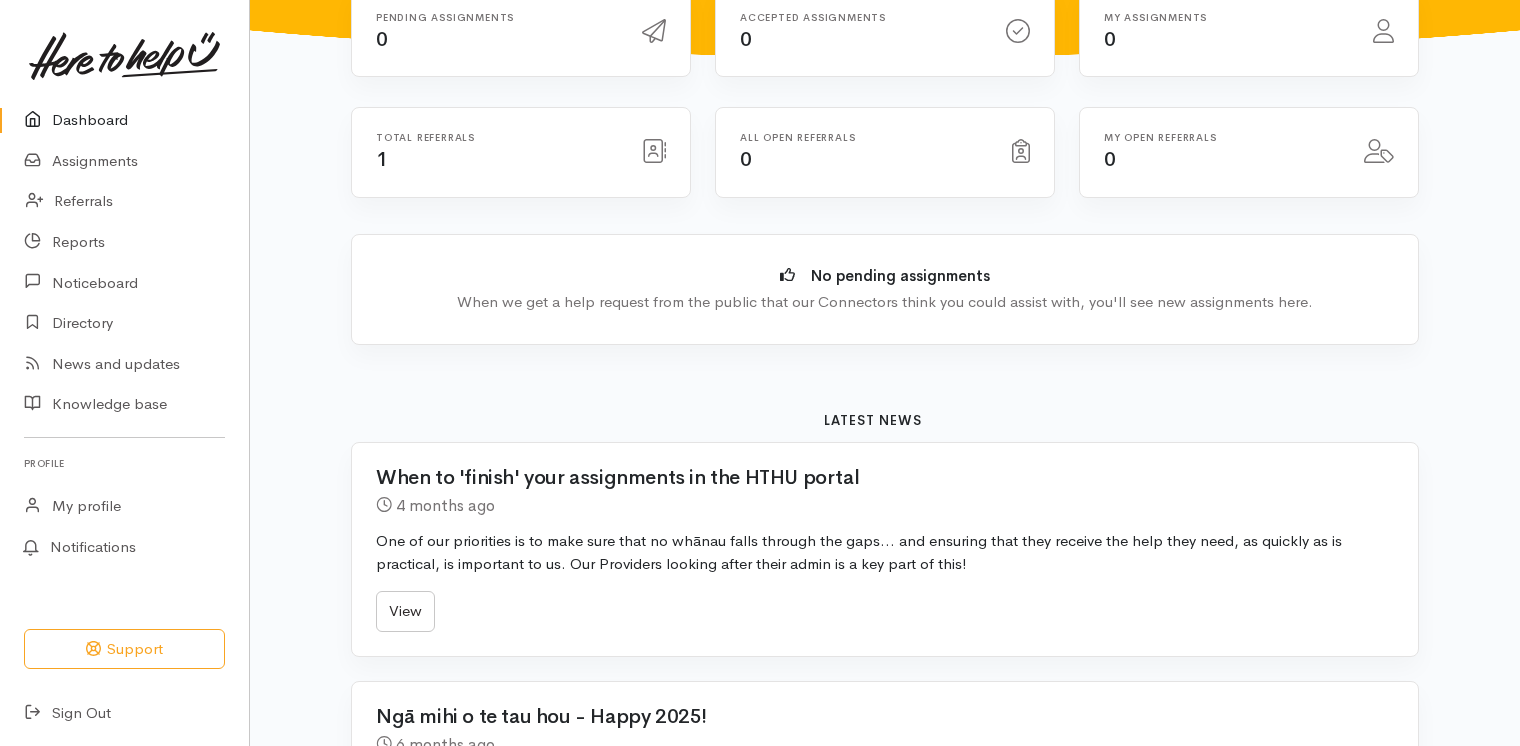 scroll, scrollTop: 0, scrollLeft: 0, axis: both 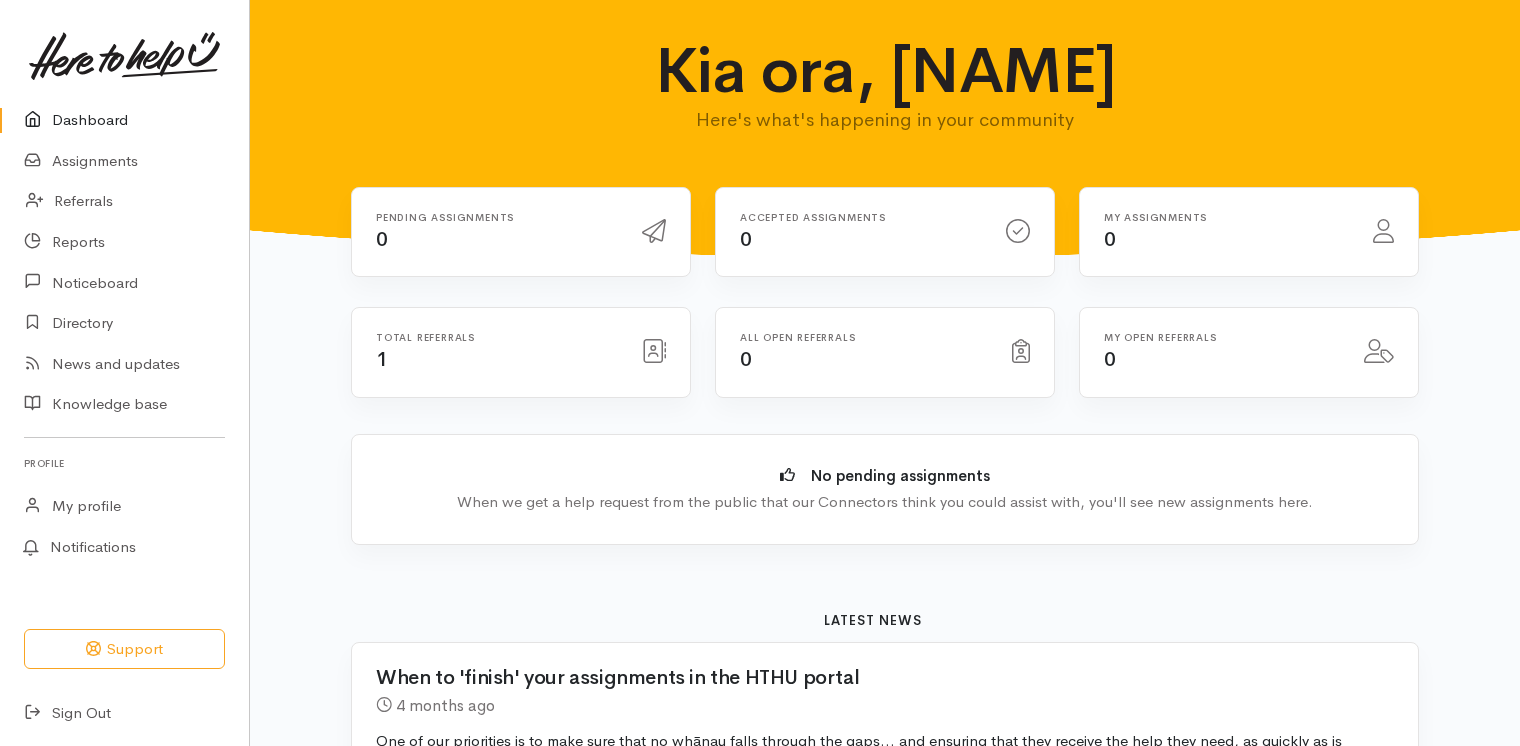 click on "Total referrals" at bounding box center [497, 337] 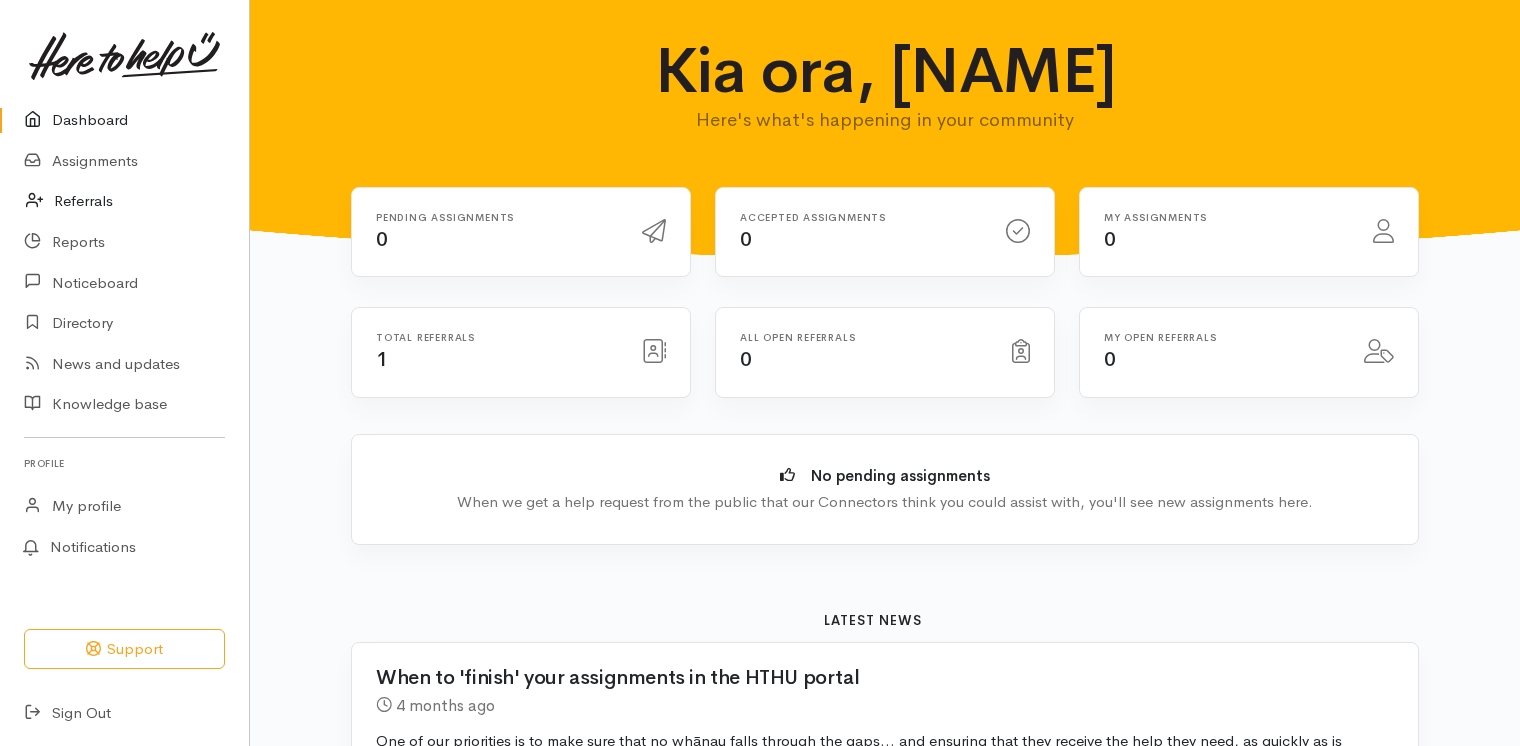 click on "Referrals" at bounding box center [124, 201] 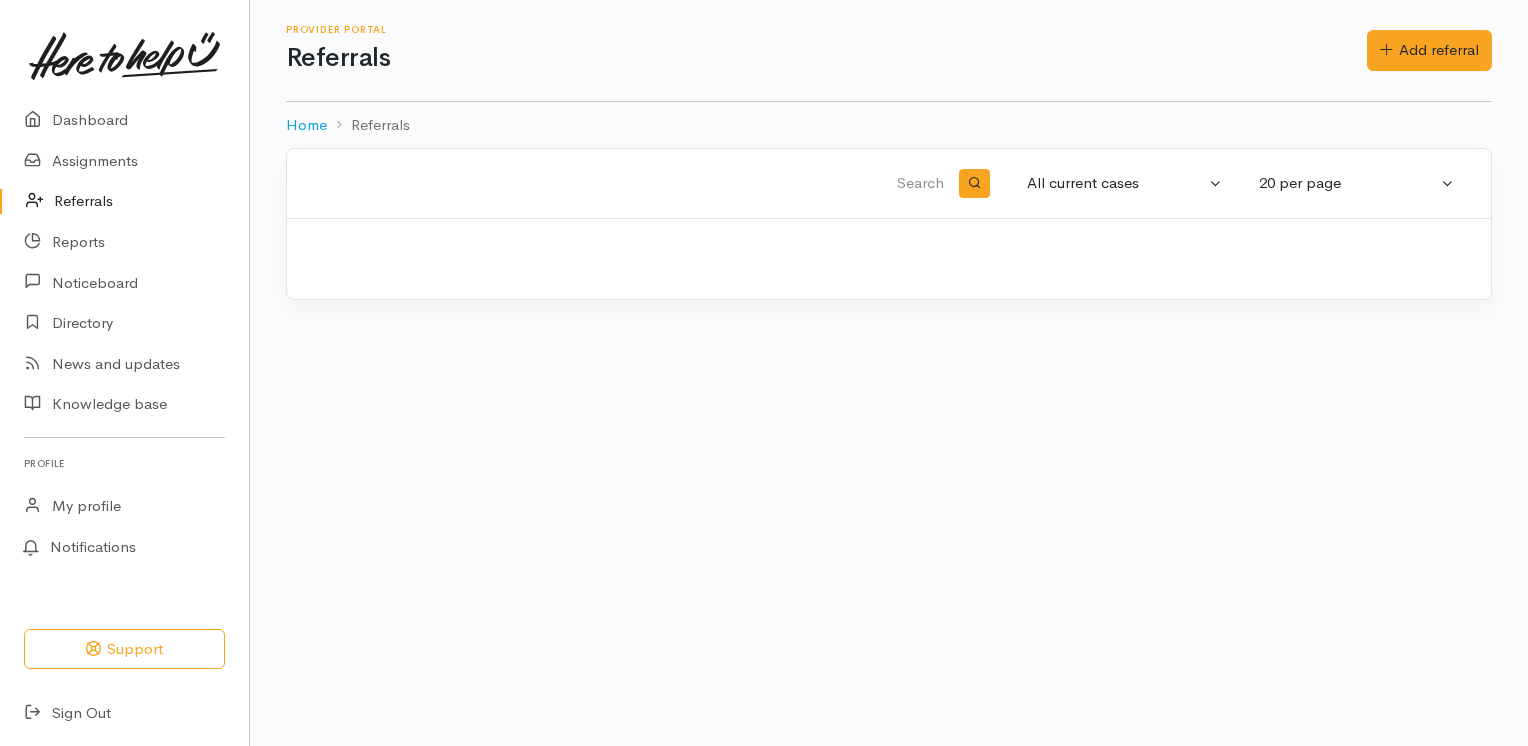 scroll, scrollTop: 0, scrollLeft: 0, axis: both 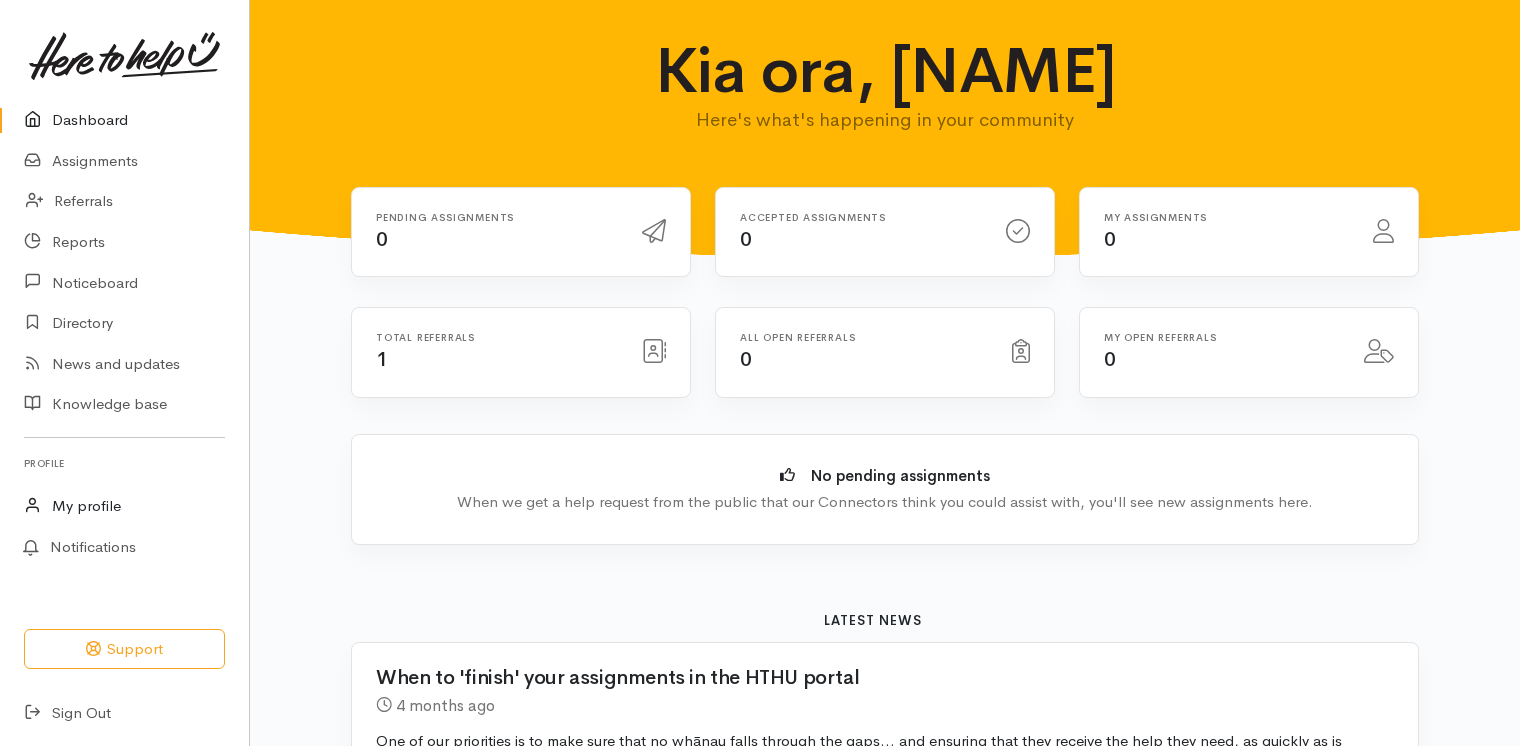 click on "My profile" at bounding box center (124, 506) 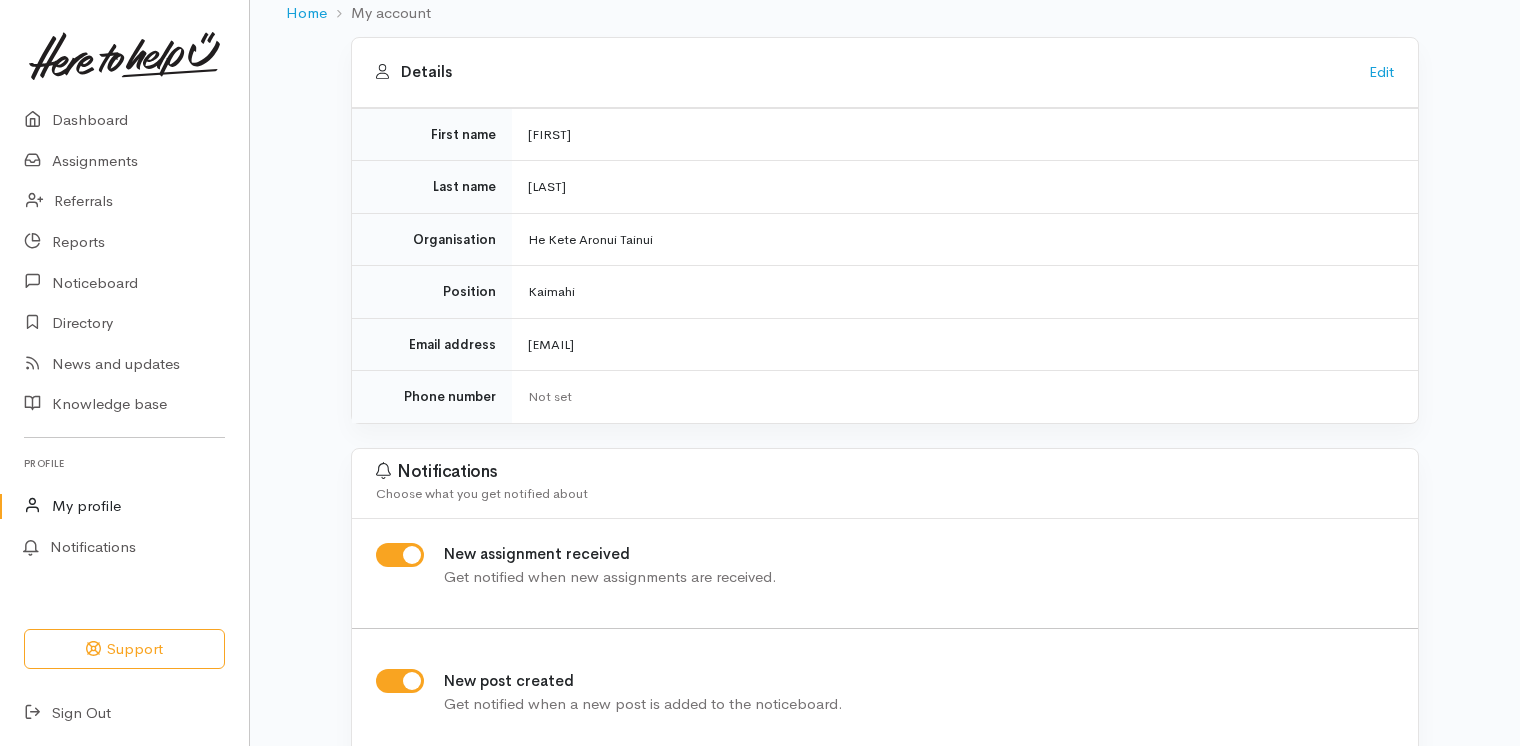 scroll, scrollTop: 0, scrollLeft: 0, axis: both 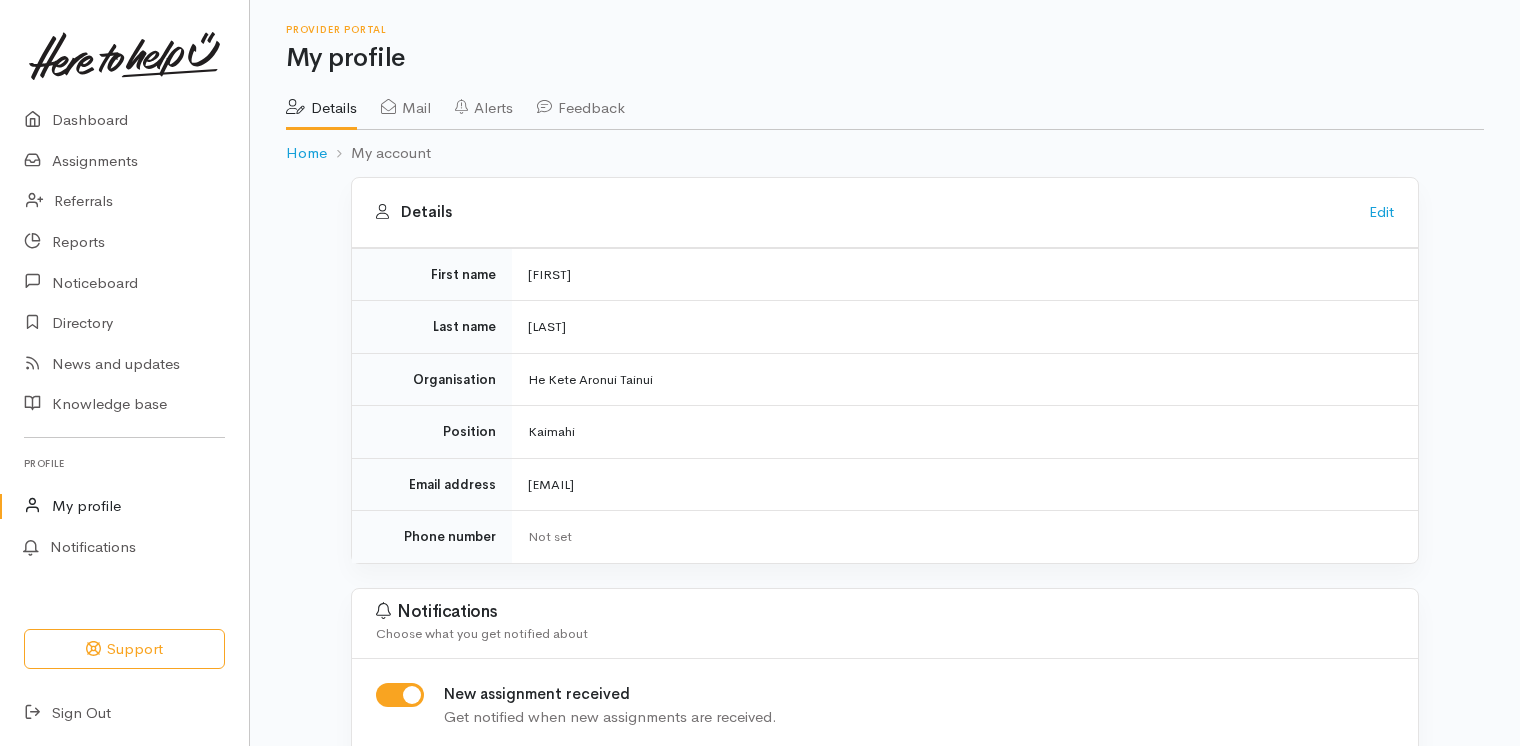 click on "Mail" at bounding box center (406, 101) 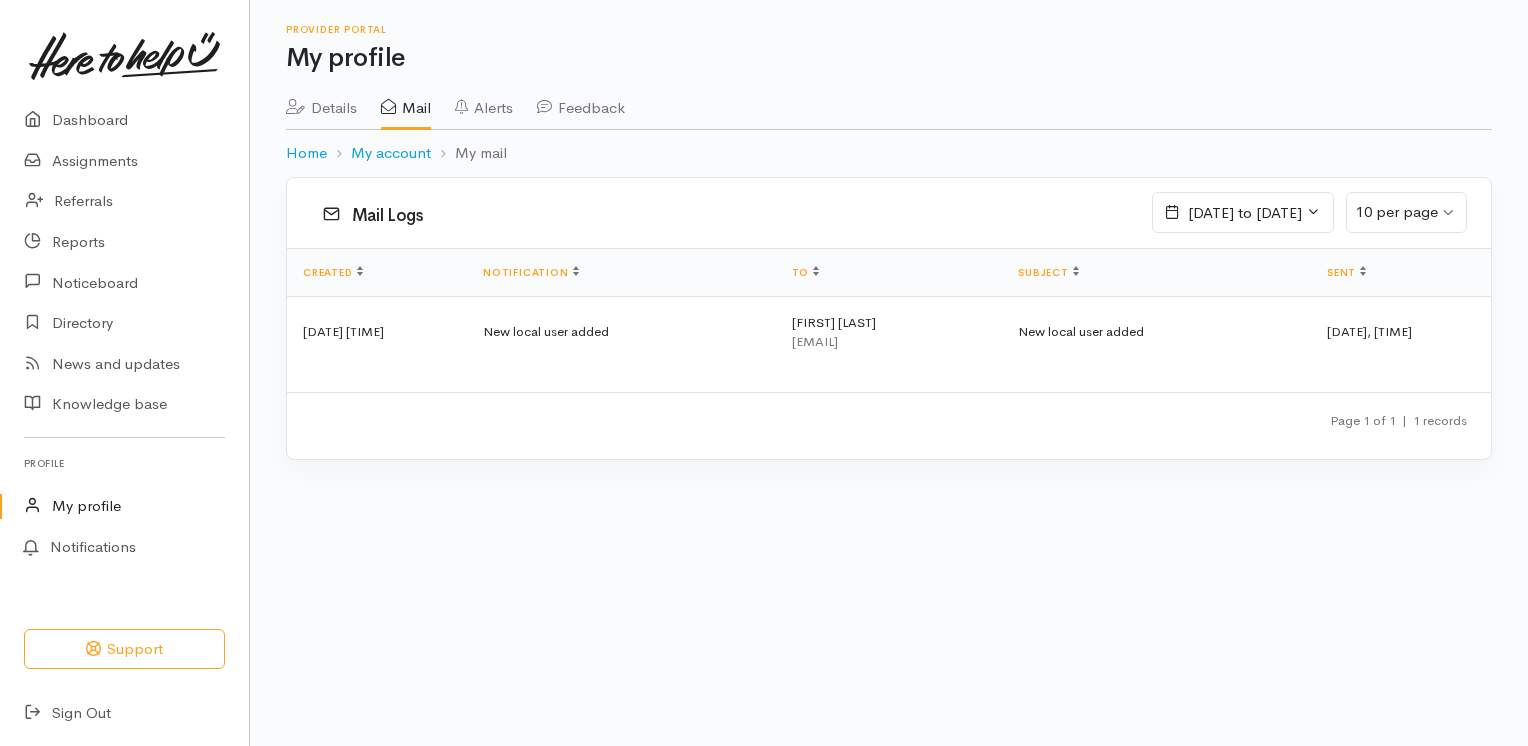 scroll, scrollTop: 0, scrollLeft: 0, axis: both 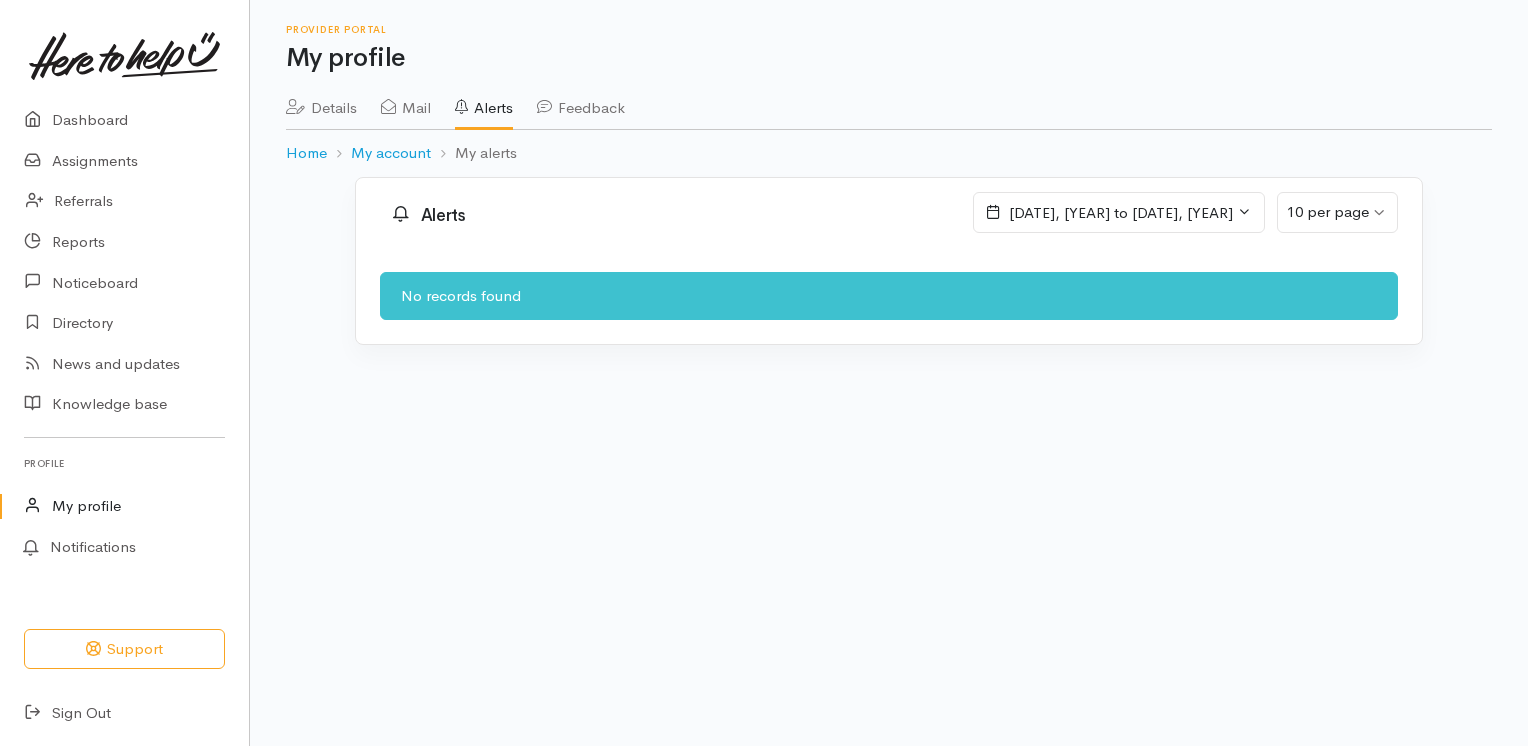 click on "Feedback" at bounding box center [581, 101] 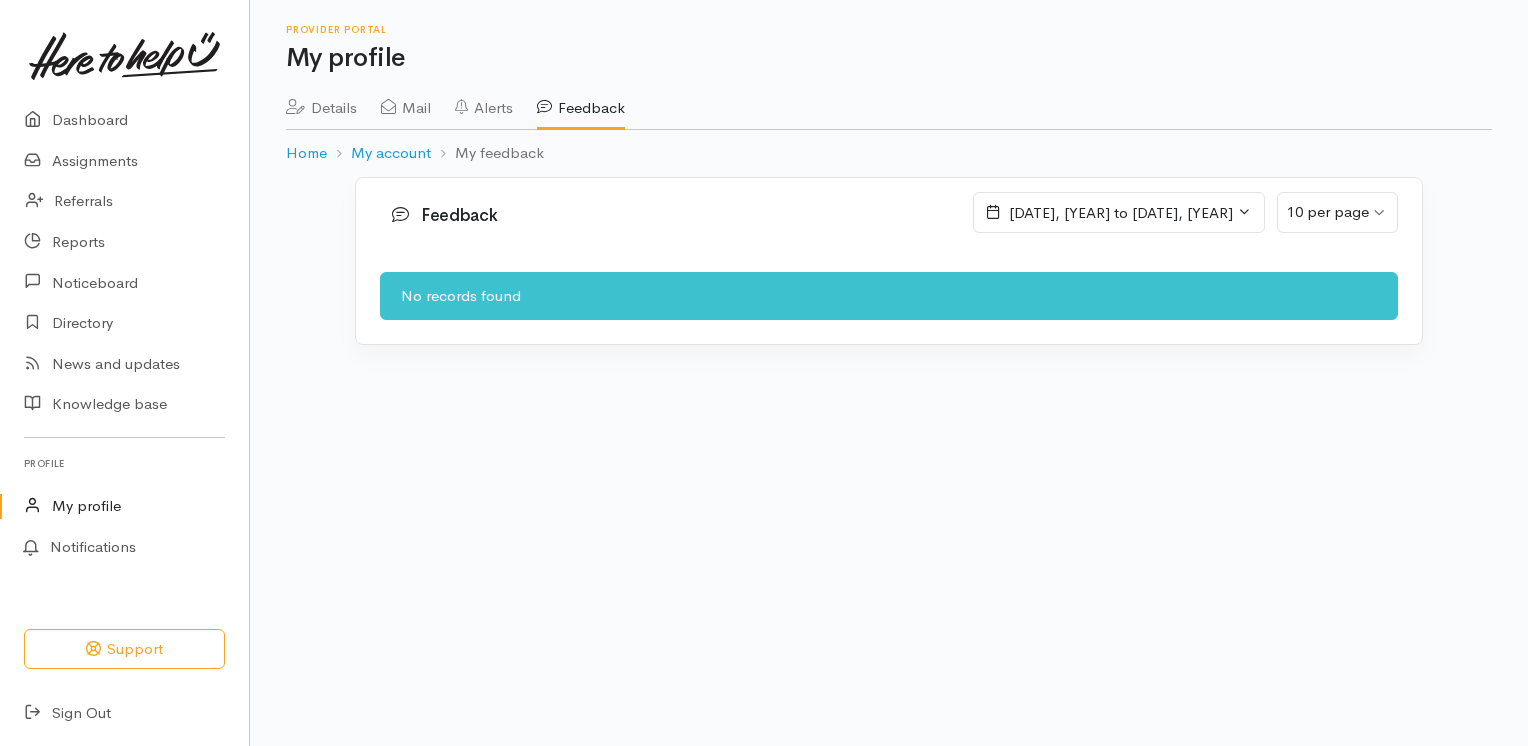 scroll, scrollTop: 0, scrollLeft: 0, axis: both 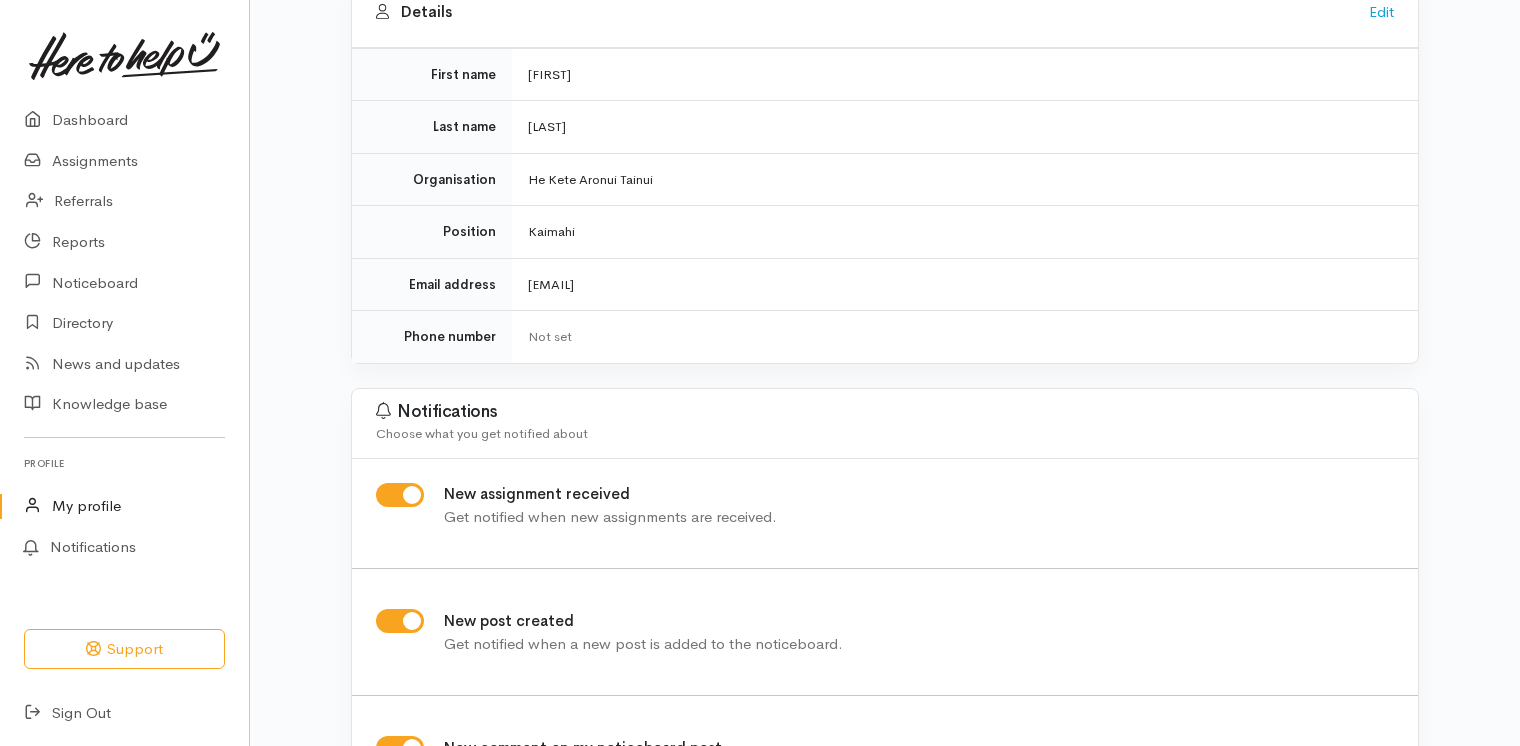 click on "Not set" at bounding box center [961, 337] 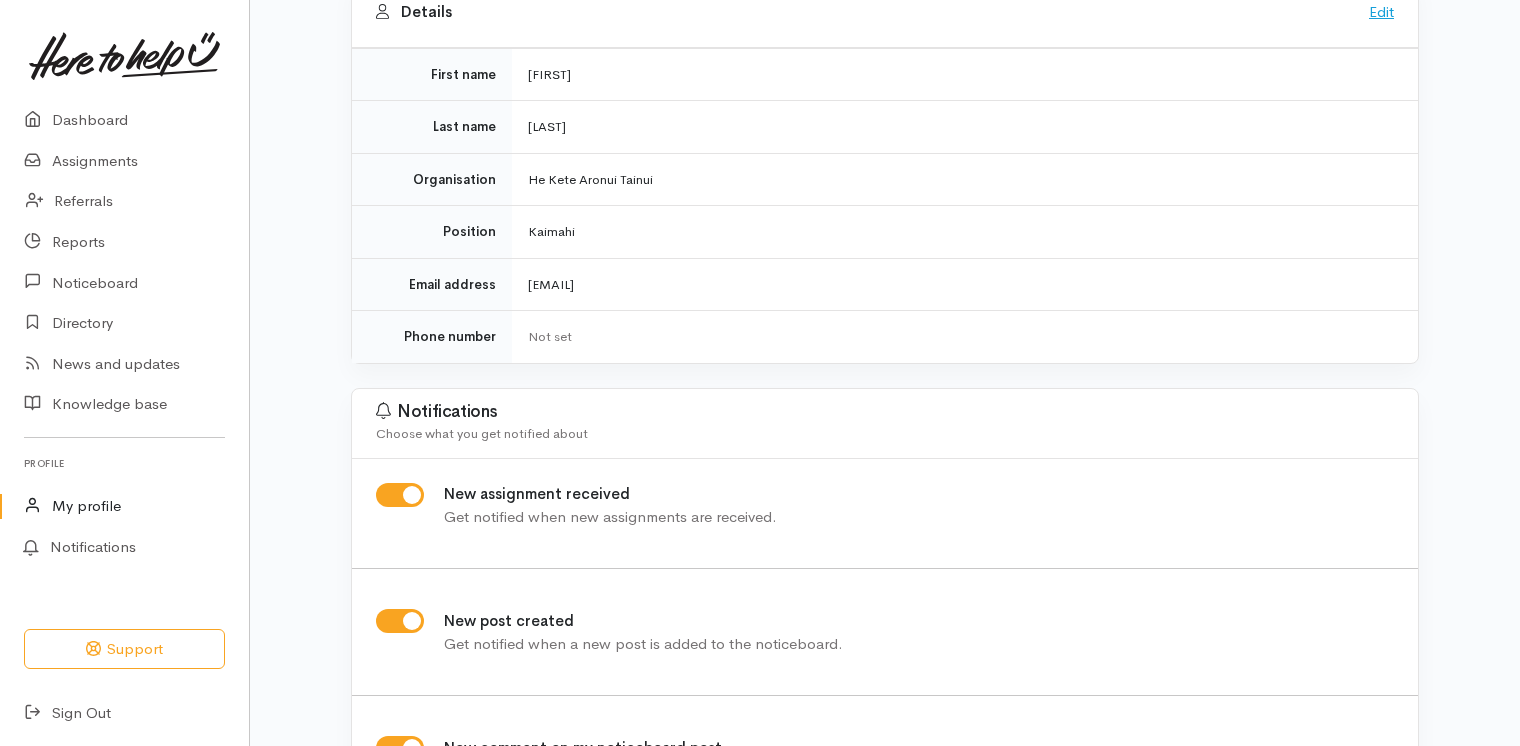 click on "Edit" at bounding box center (1381, 11) 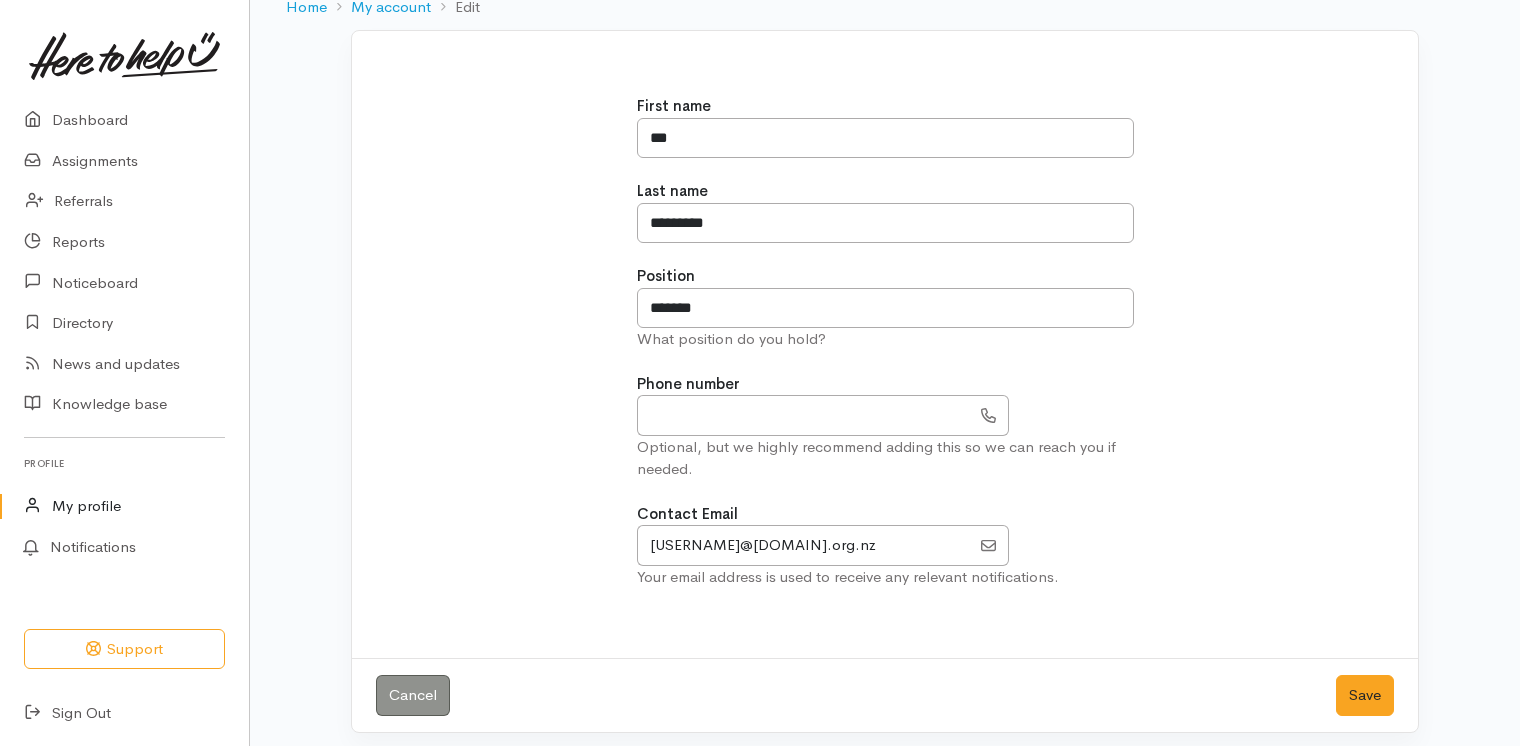 scroll, scrollTop: 120, scrollLeft: 0, axis: vertical 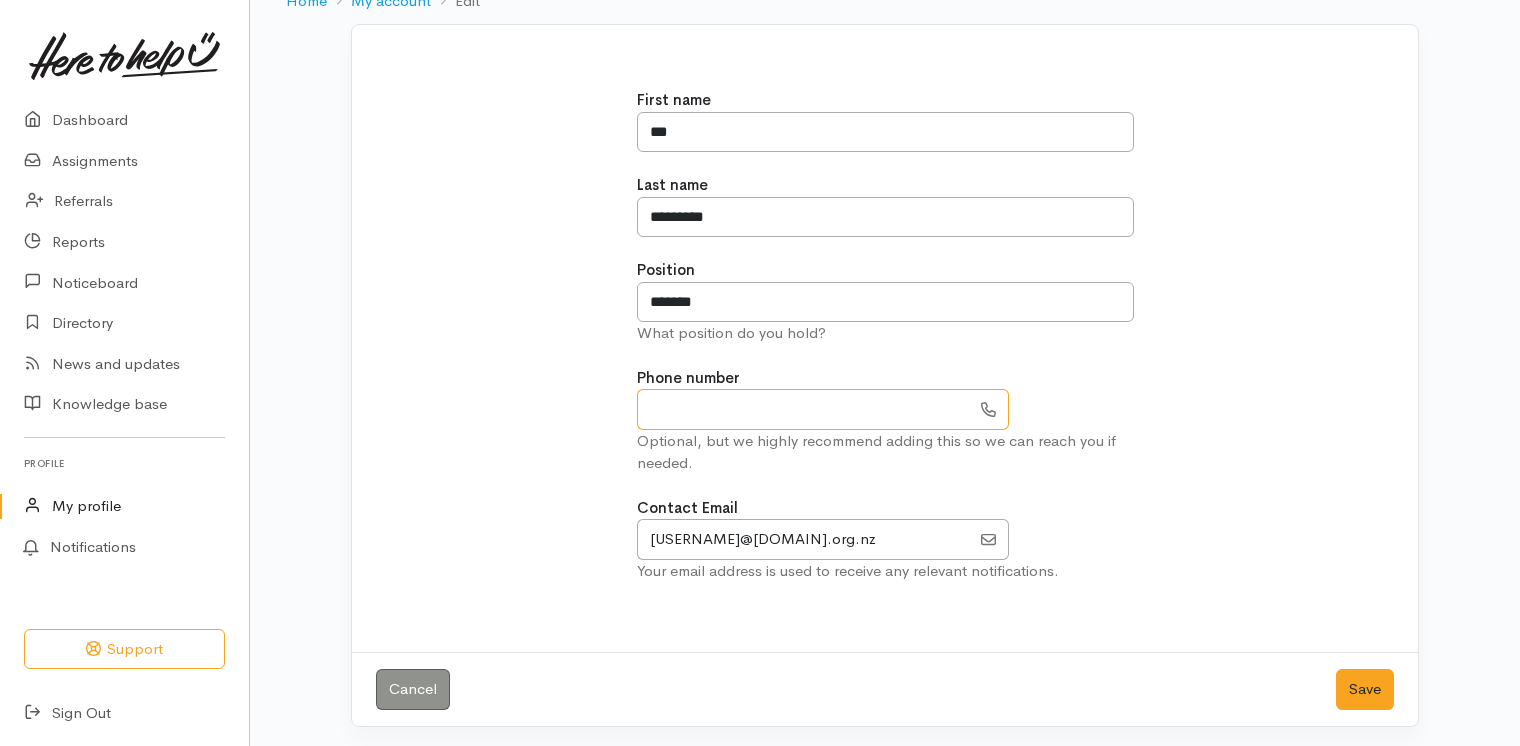 click at bounding box center (804, 409) 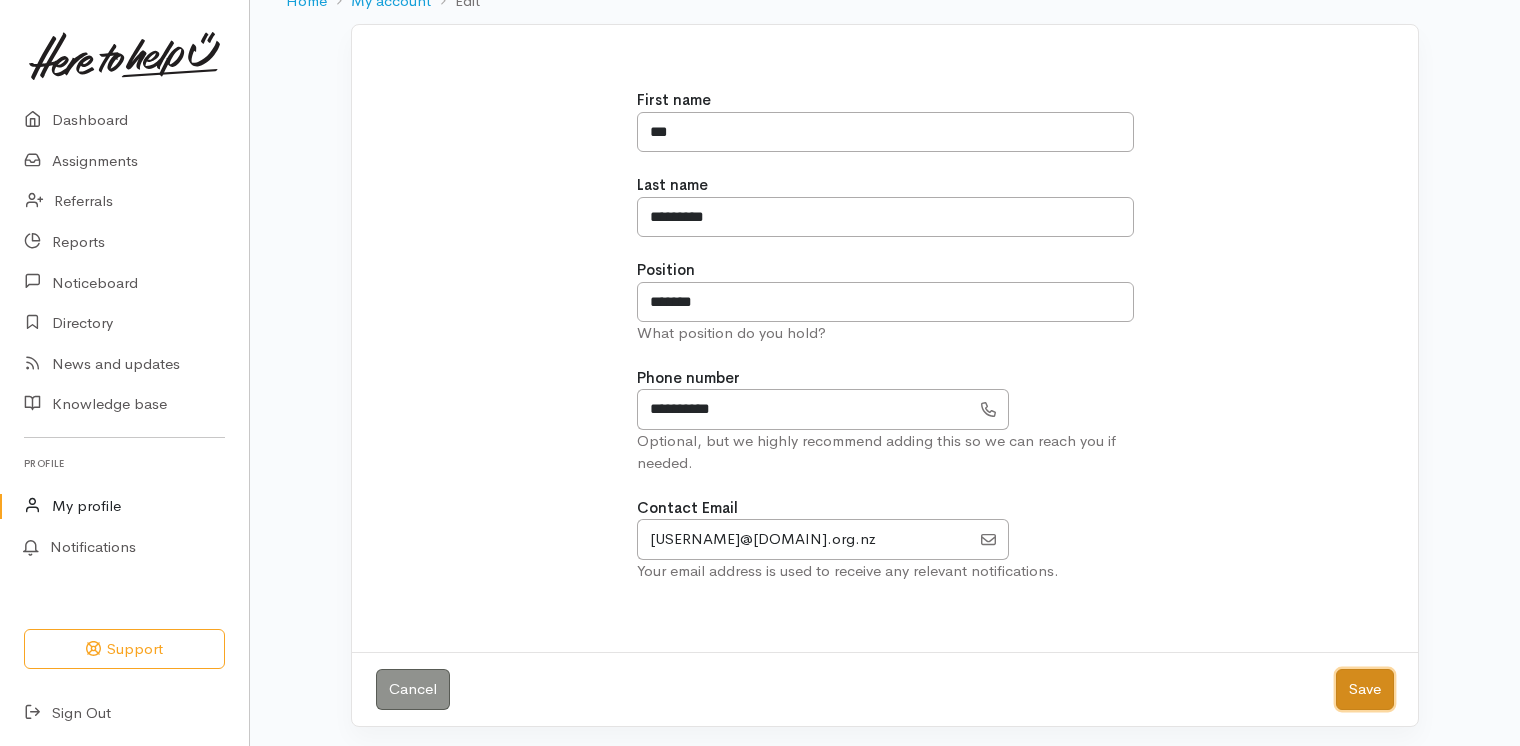 click on "Save" at bounding box center (1365, 689) 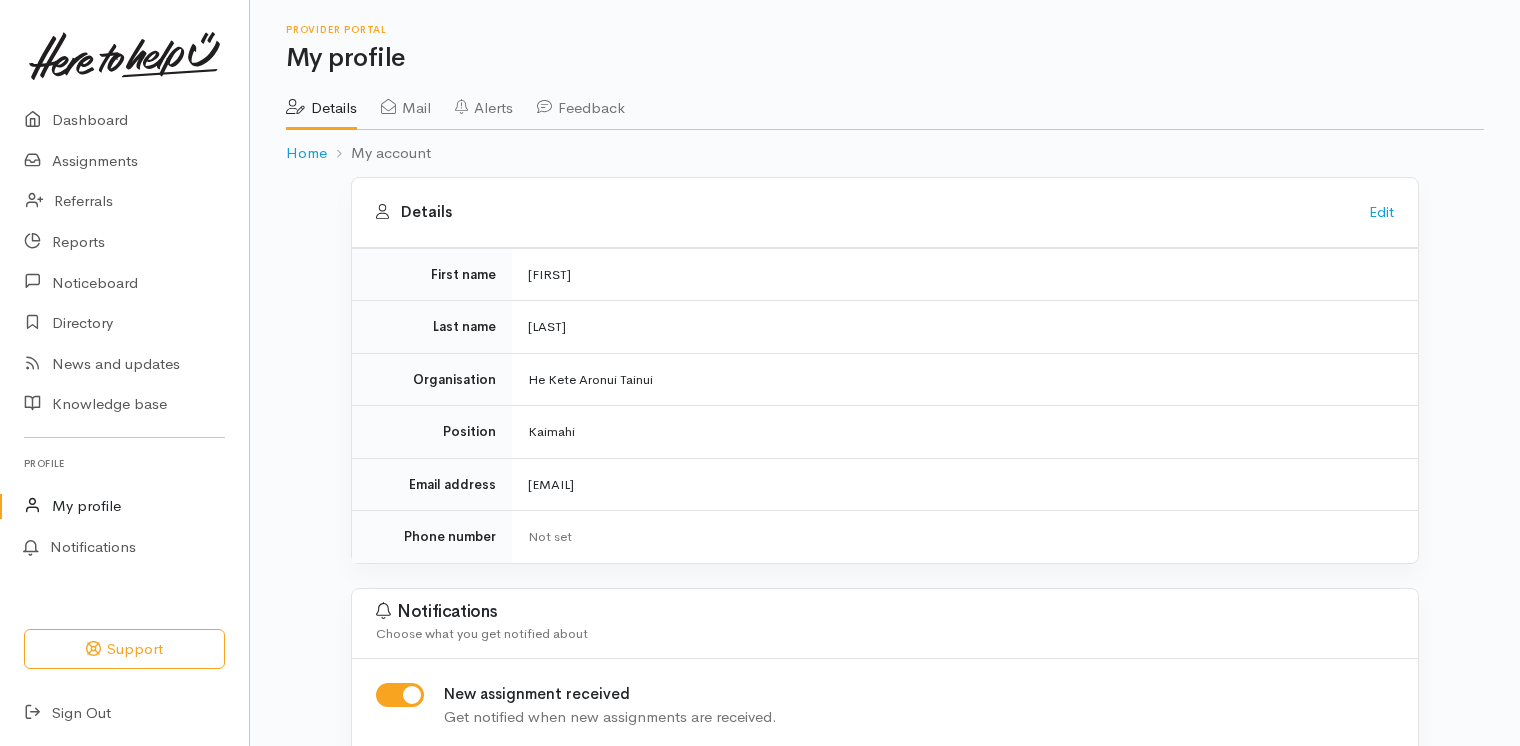 scroll, scrollTop: 0, scrollLeft: 0, axis: both 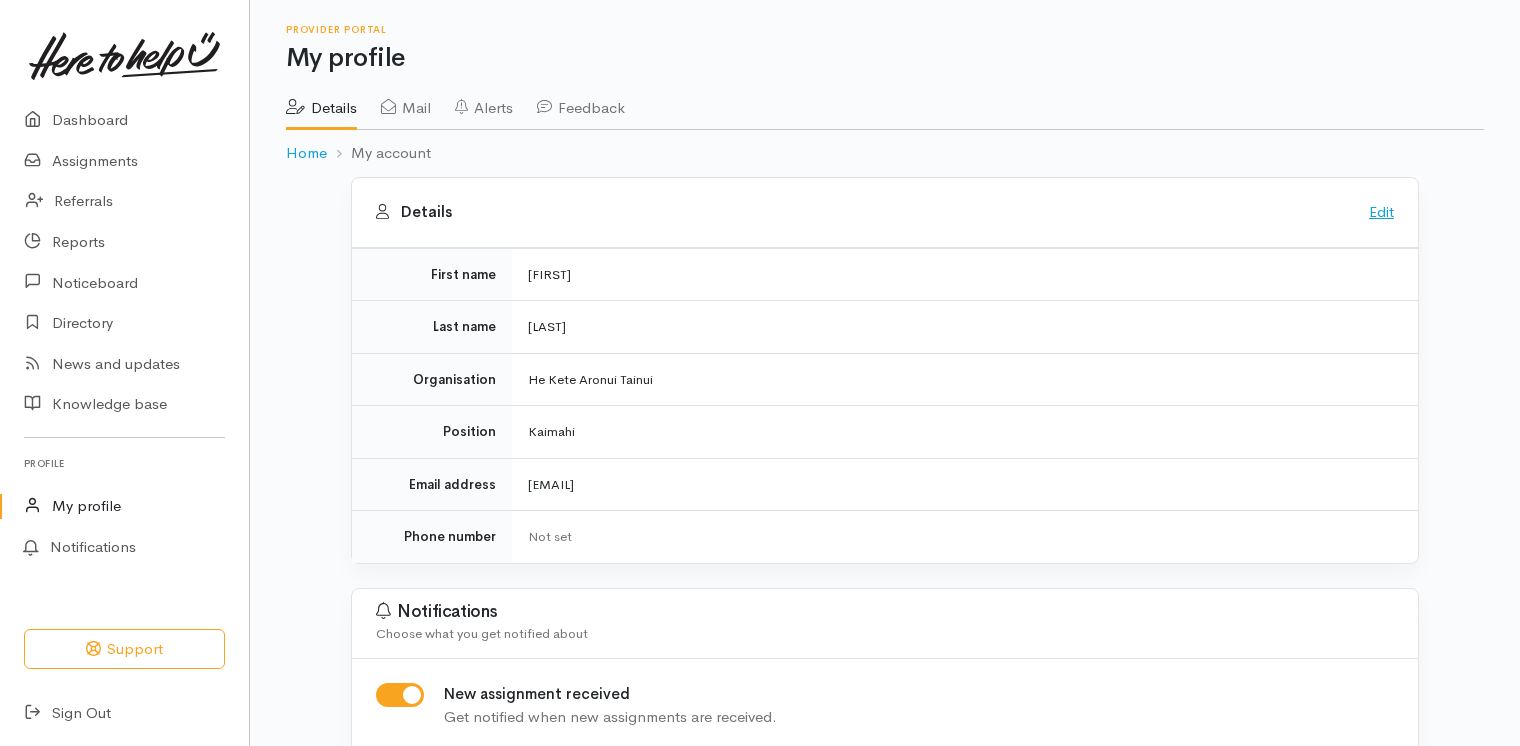 click on "Edit" at bounding box center [1381, 211] 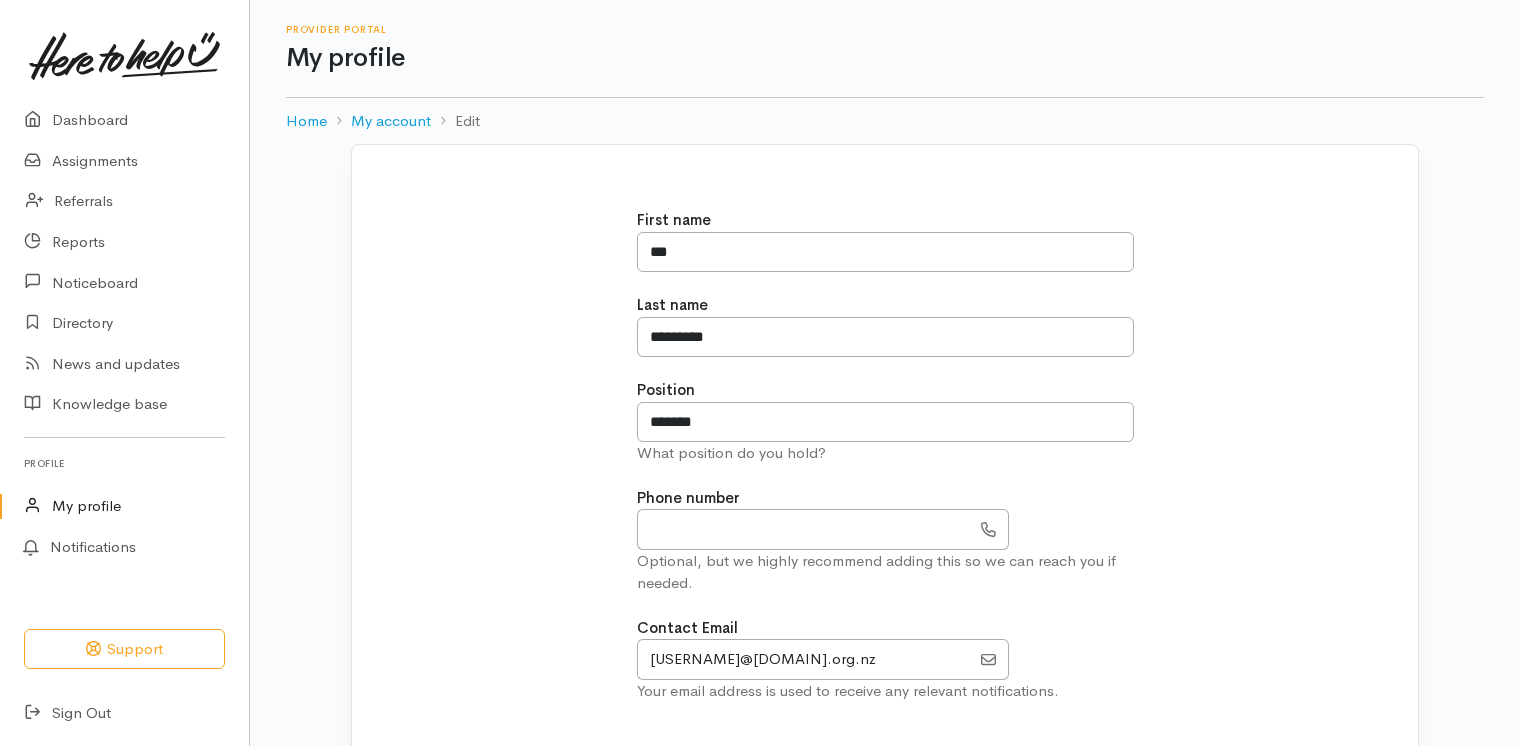 scroll, scrollTop: 0, scrollLeft: 0, axis: both 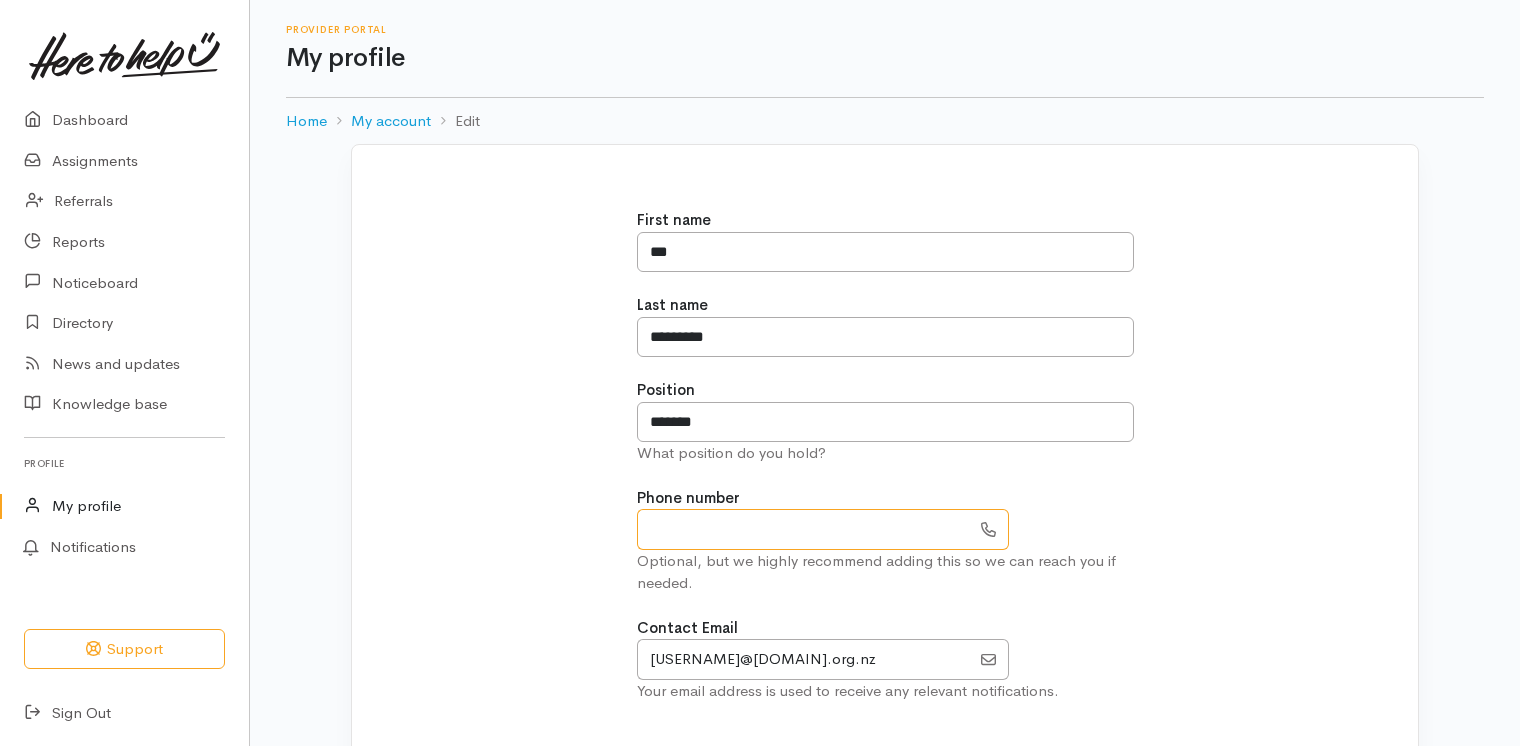 click at bounding box center (804, 529) 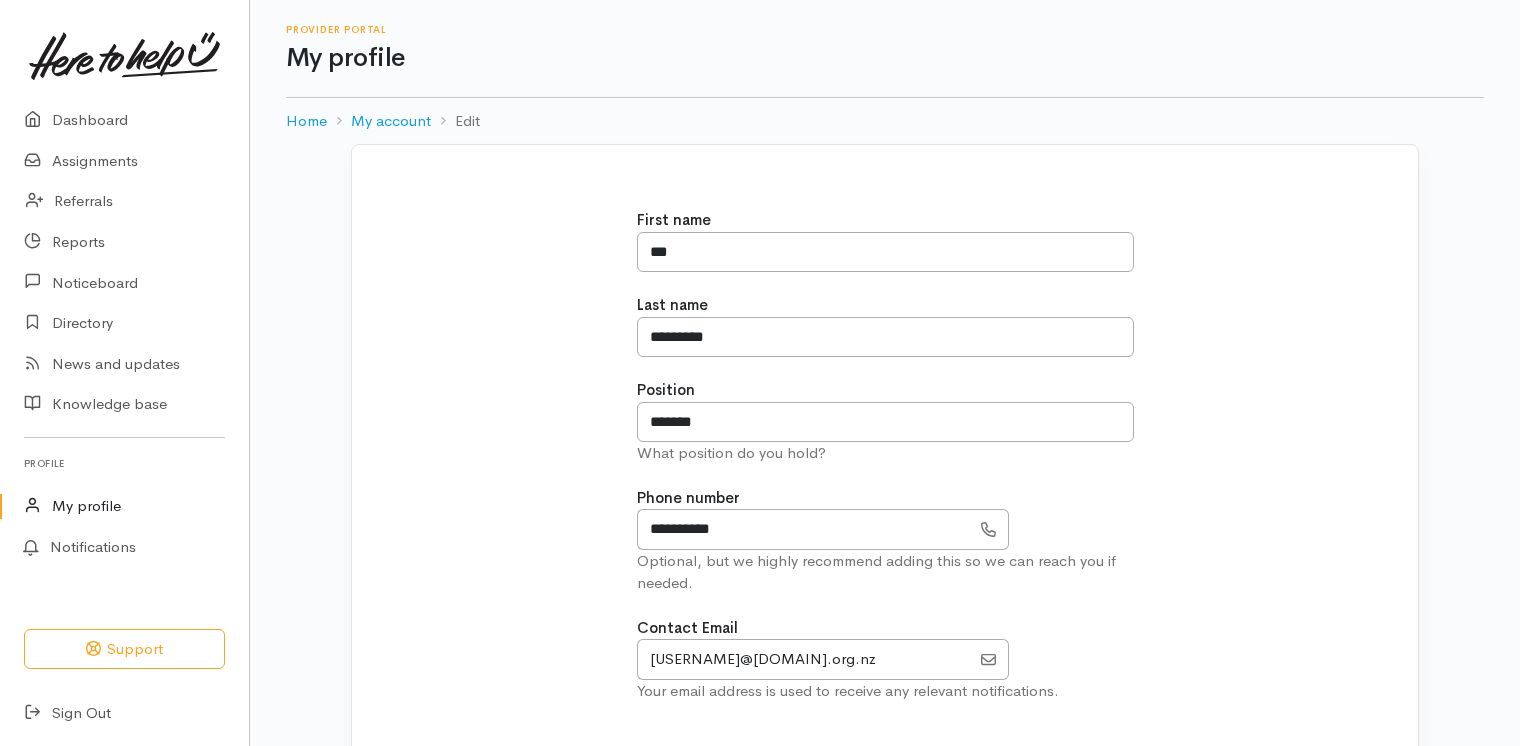 click 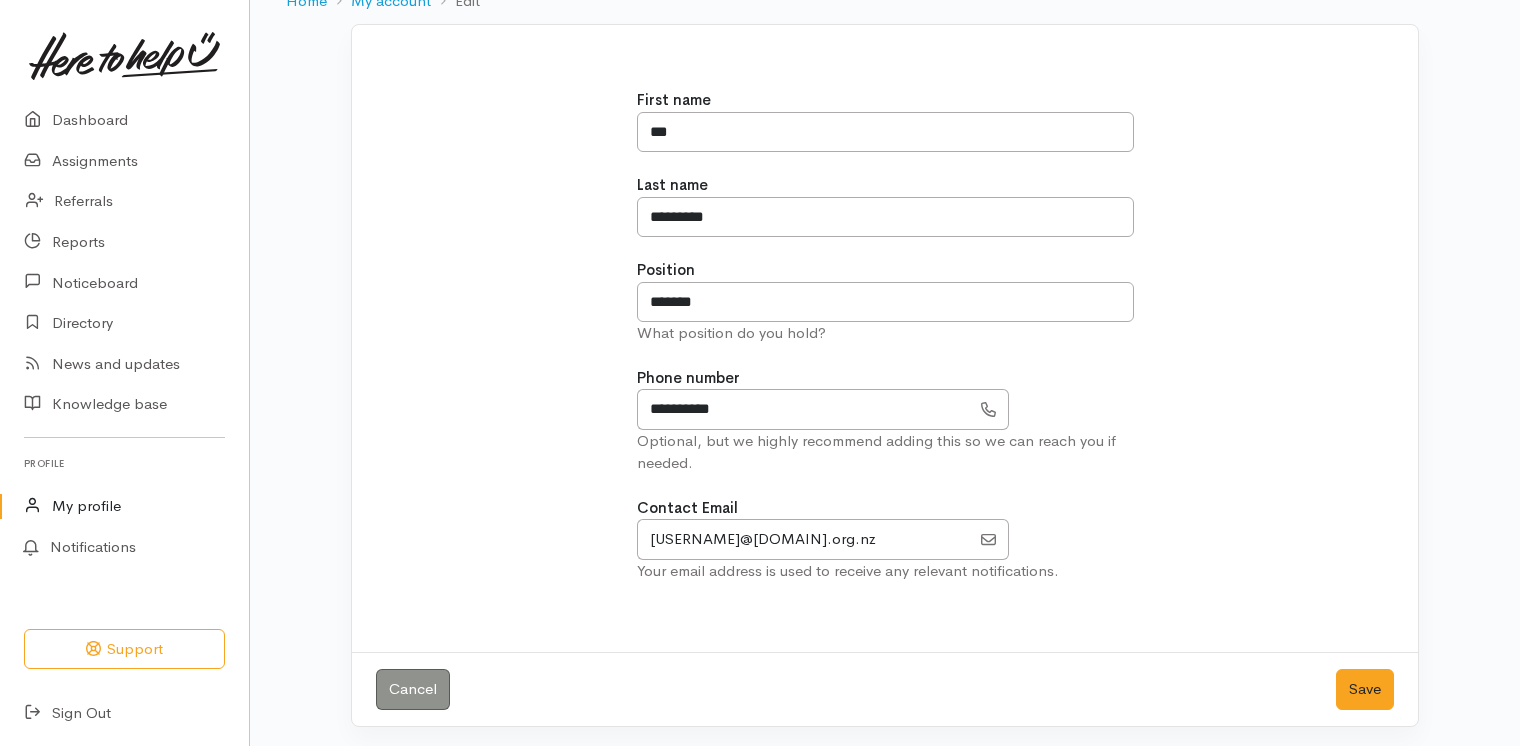 scroll, scrollTop: 120, scrollLeft: 0, axis: vertical 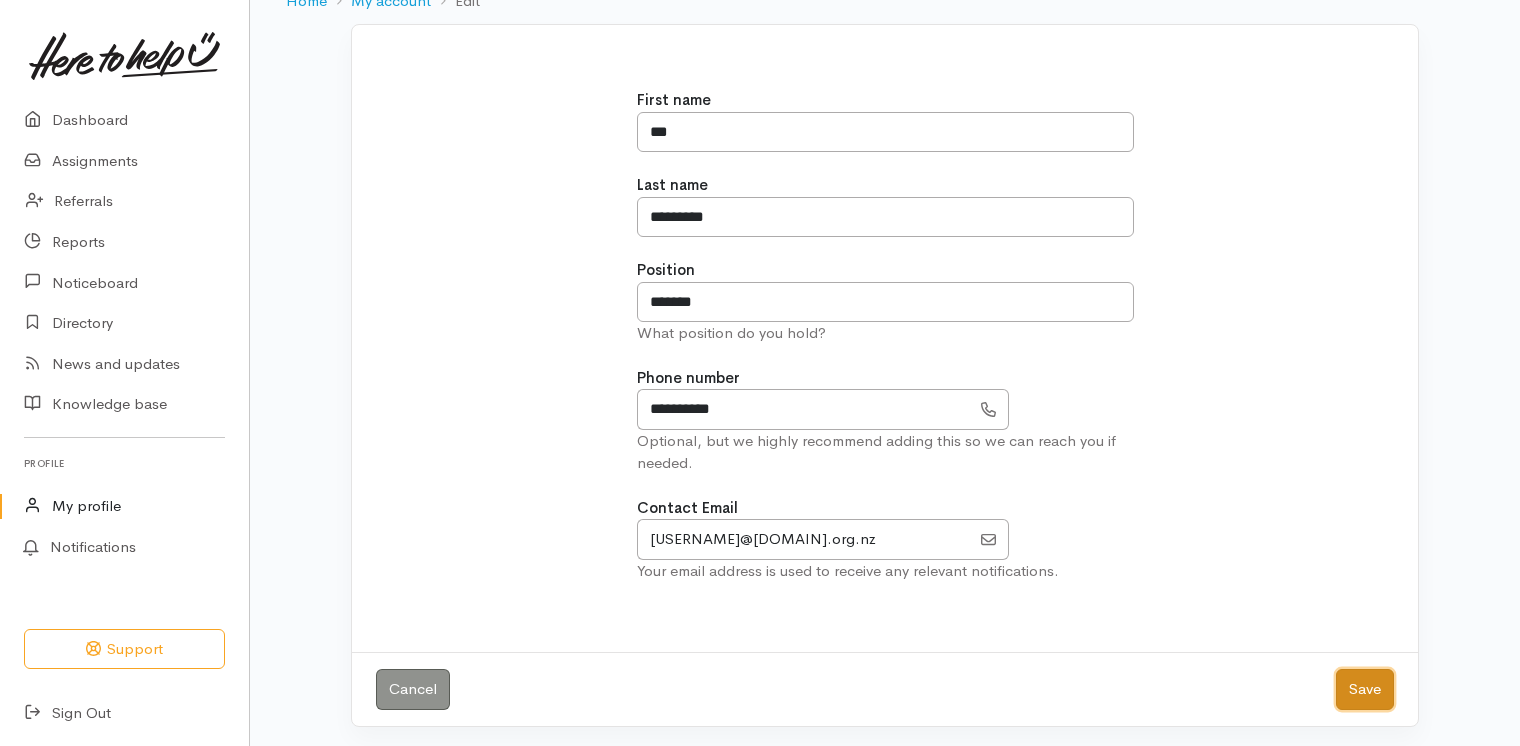 click on "Save" at bounding box center (1365, 689) 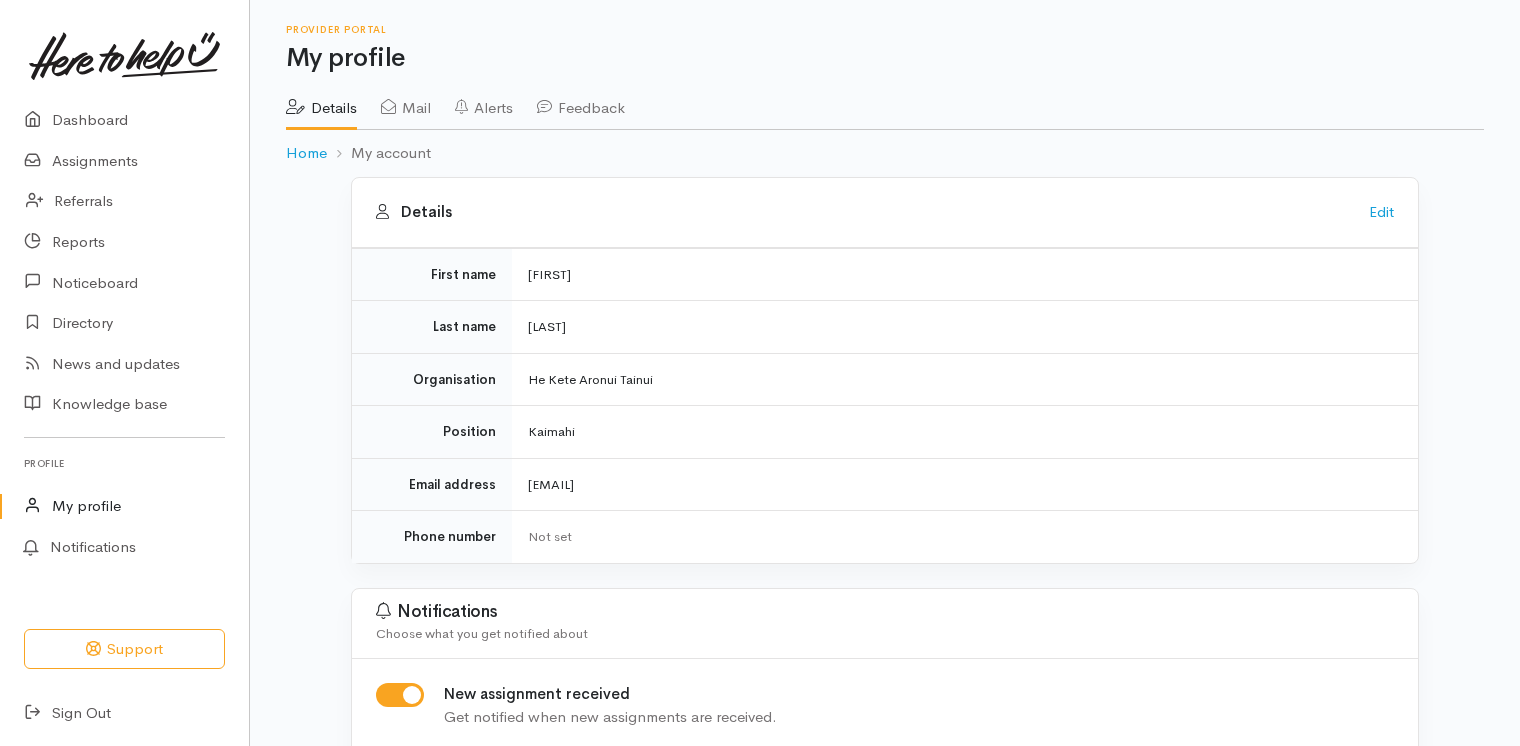 scroll, scrollTop: 0, scrollLeft: 0, axis: both 